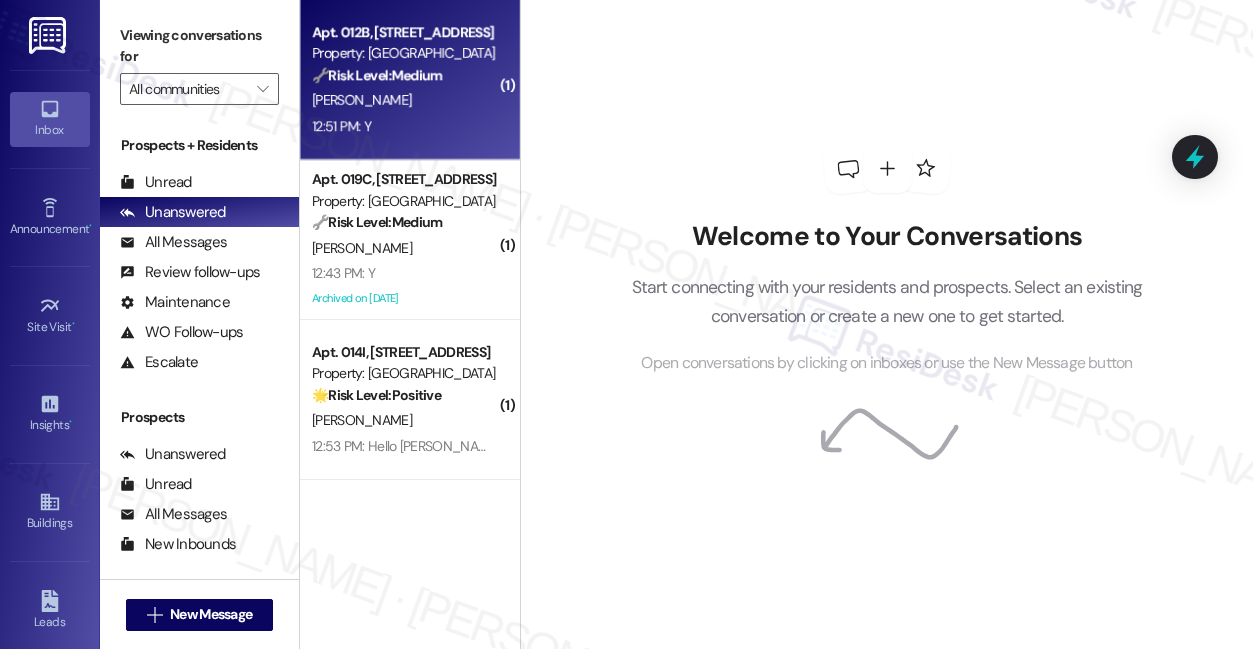 scroll, scrollTop: 0, scrollLeft: 0, axis: both 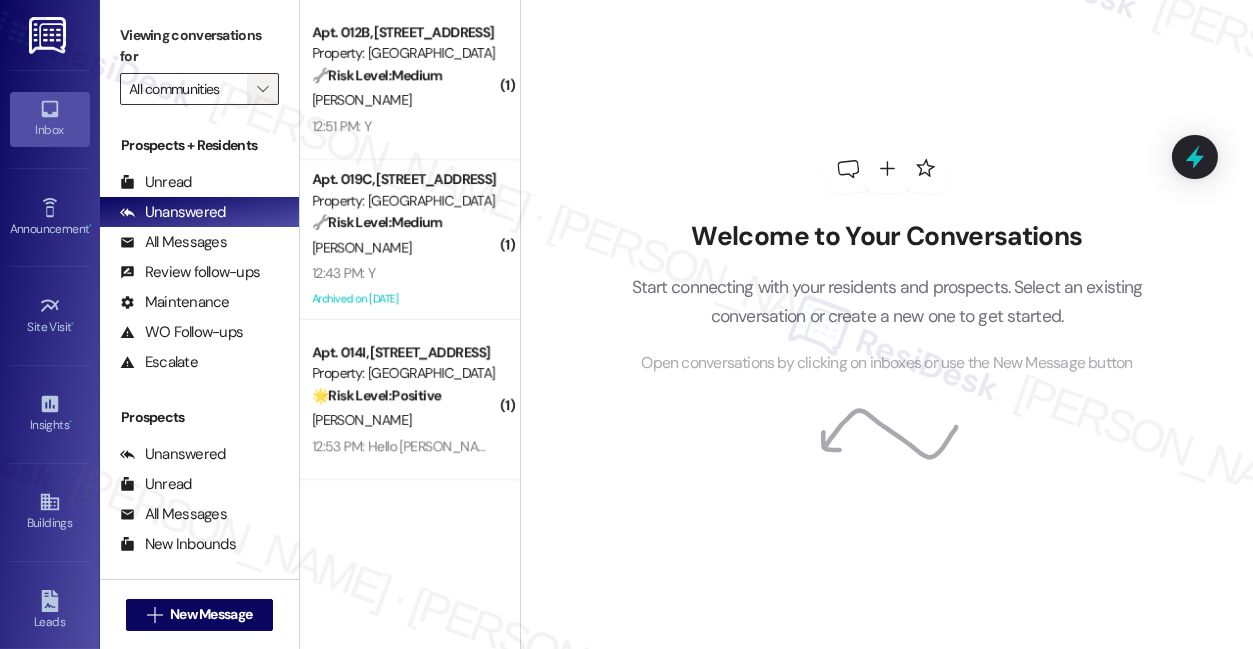 click on "" at bounding box center [262, 89] 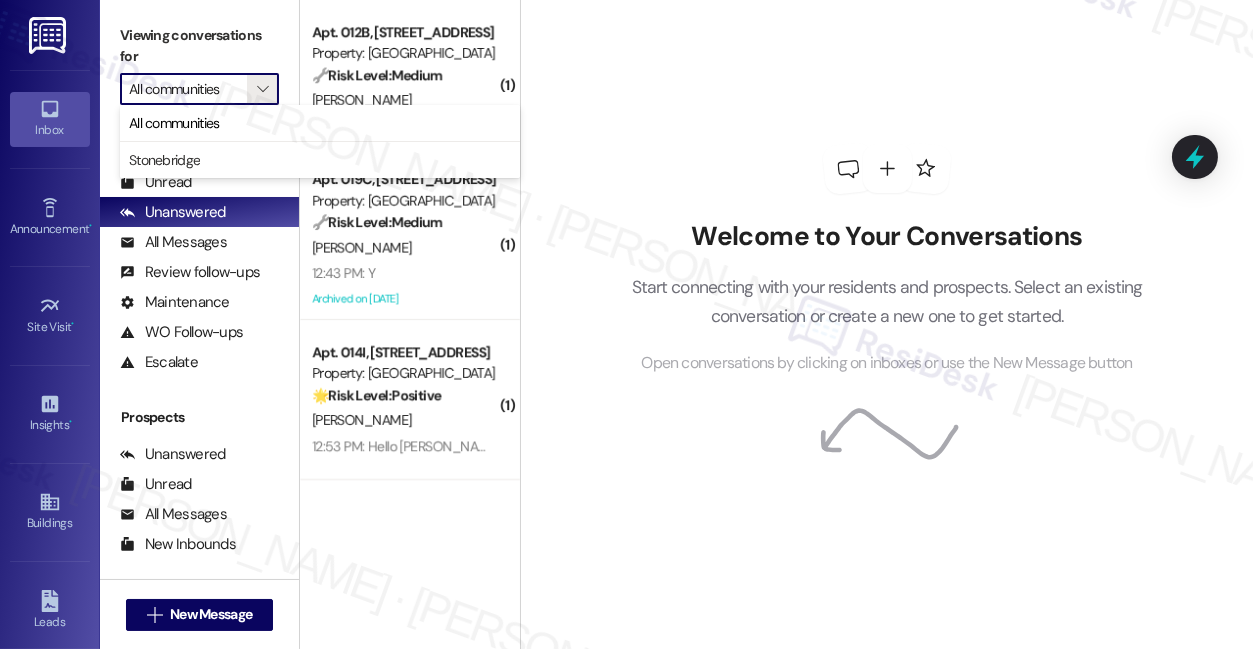 click on "Welcome to Your Conversations Start connecting with your residents and prospects. Select an existing conversation or create a new one to get started. Open conversations by clicking on inboxes or use the New Message button" at bounding box center (887, 259) 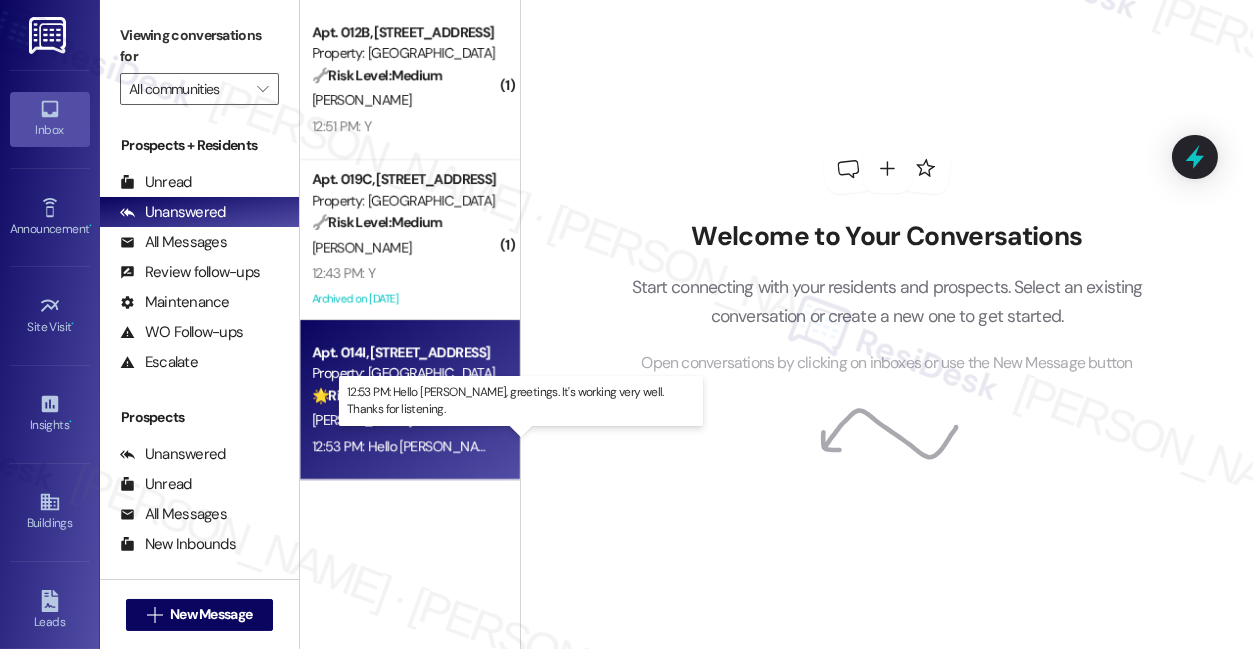 click on "12:53 PM: Hello [PERSON_NAME], greetings. It's working very well. Thanks for listening.  12:53 PM: Hello [PERSON_NAME], greetings. It's working very well. Thanks for listening." at bounding box center (556, 446) 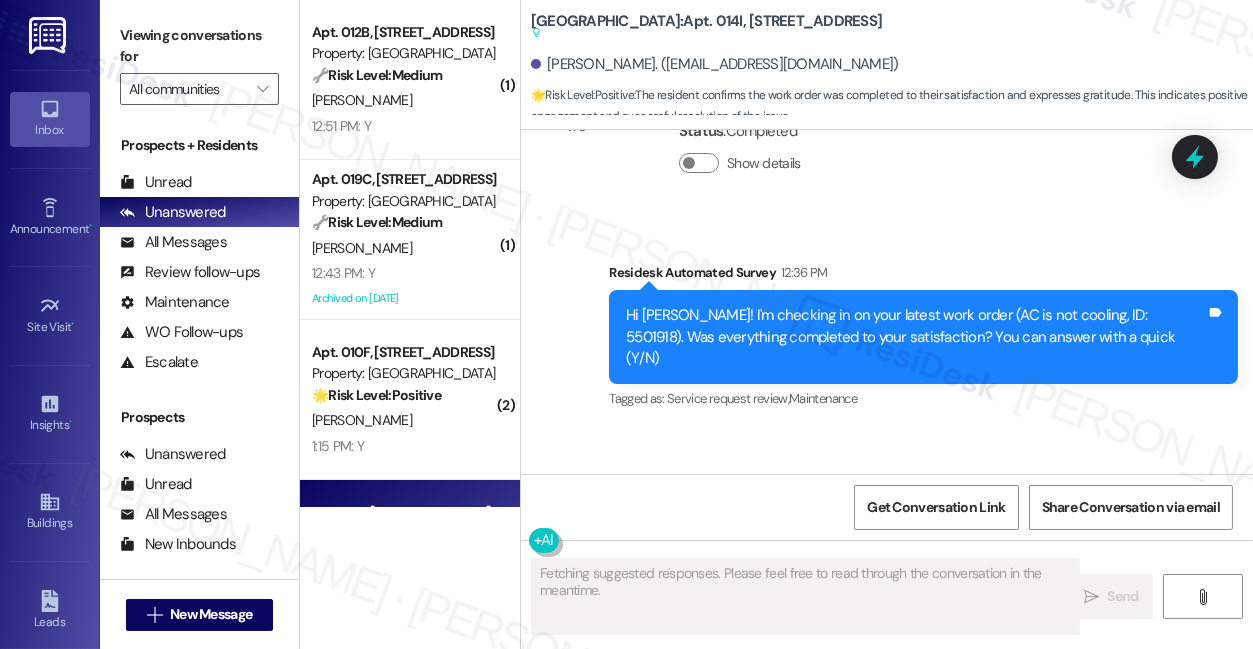 scroll, scrollTop: 4418, scrollLeft: 0, axis: vertical 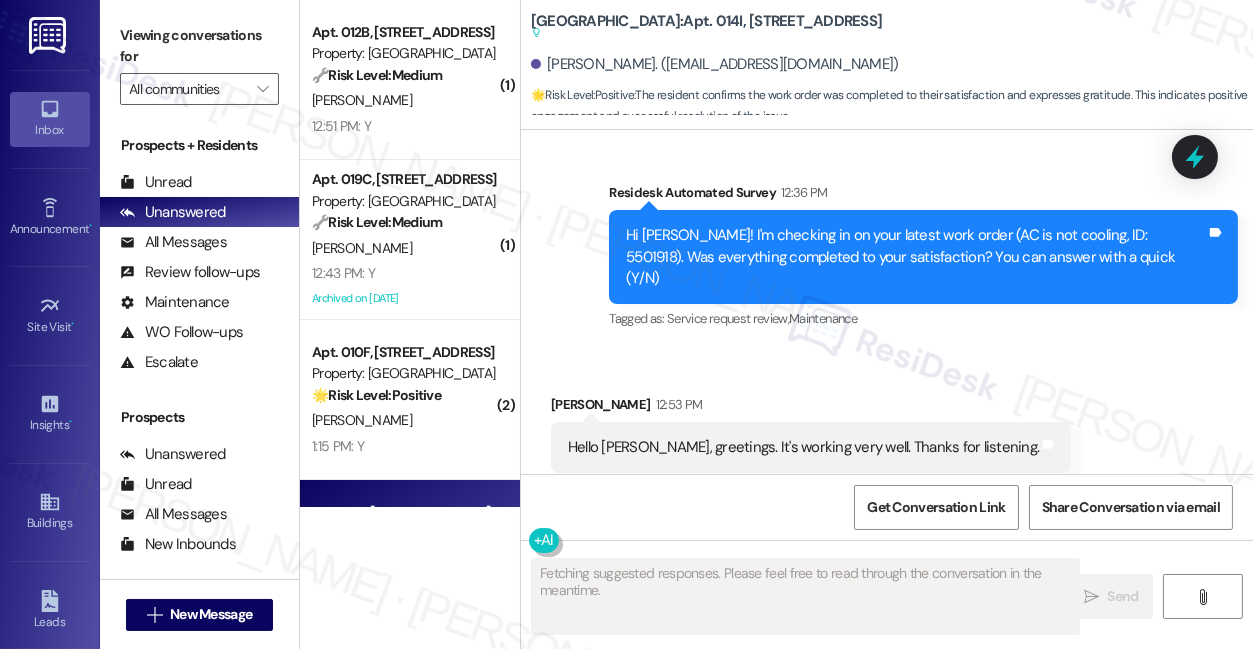 click on "Hello [PERSON_NAME], greetings. It's working very well. Thanks for listening." at bounding box center (803, 447) 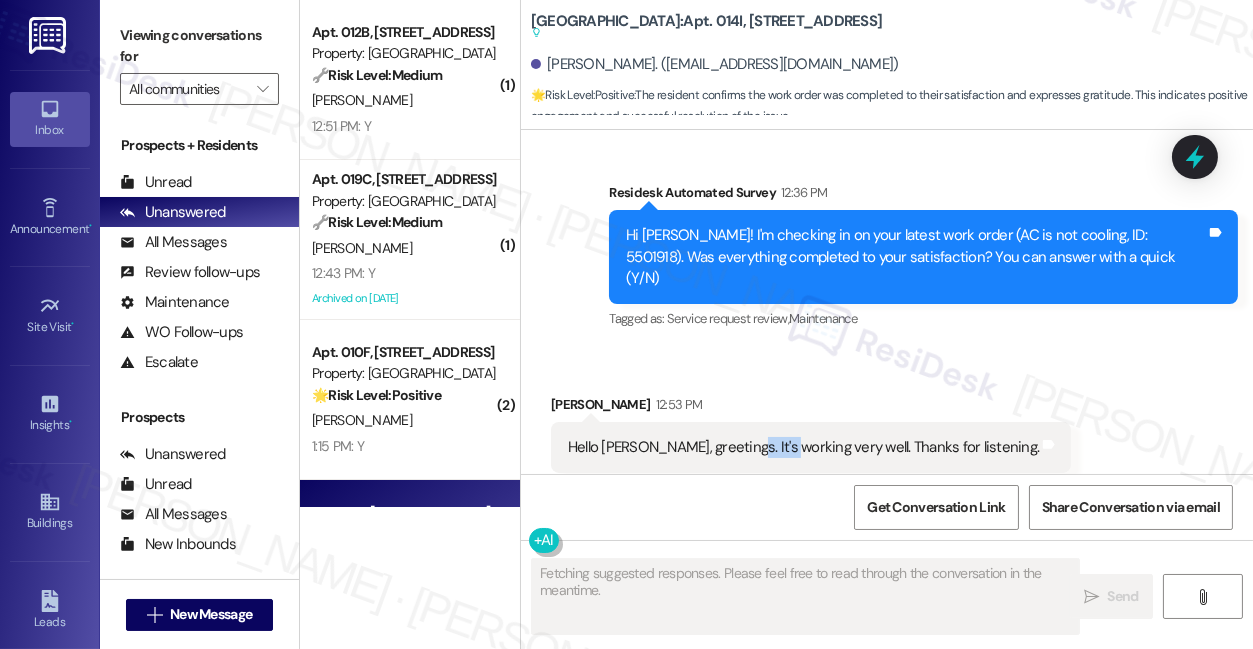 click on "Hello [PERSON_NAME], greetings. It's working very well. Thanks for listening." at bounding box center (803, 447) 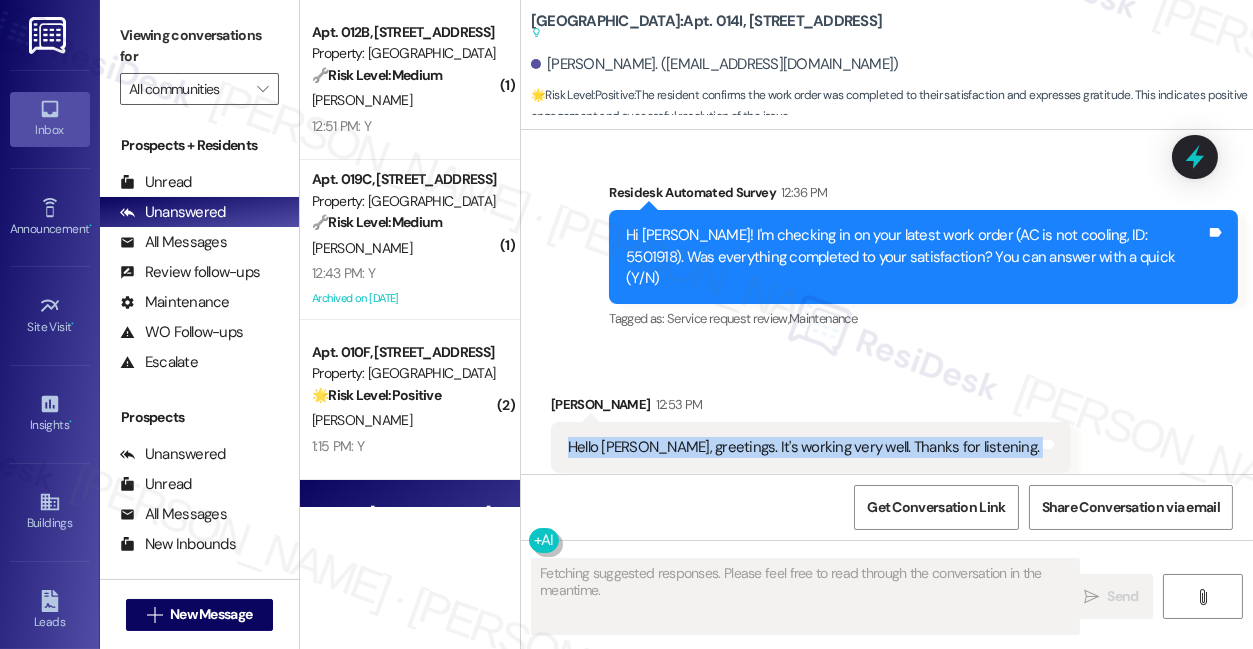 click on "Hello [PERSON_NAME], greetings. It's working very well. Thanks for listening." at bounding box center [803, 447] 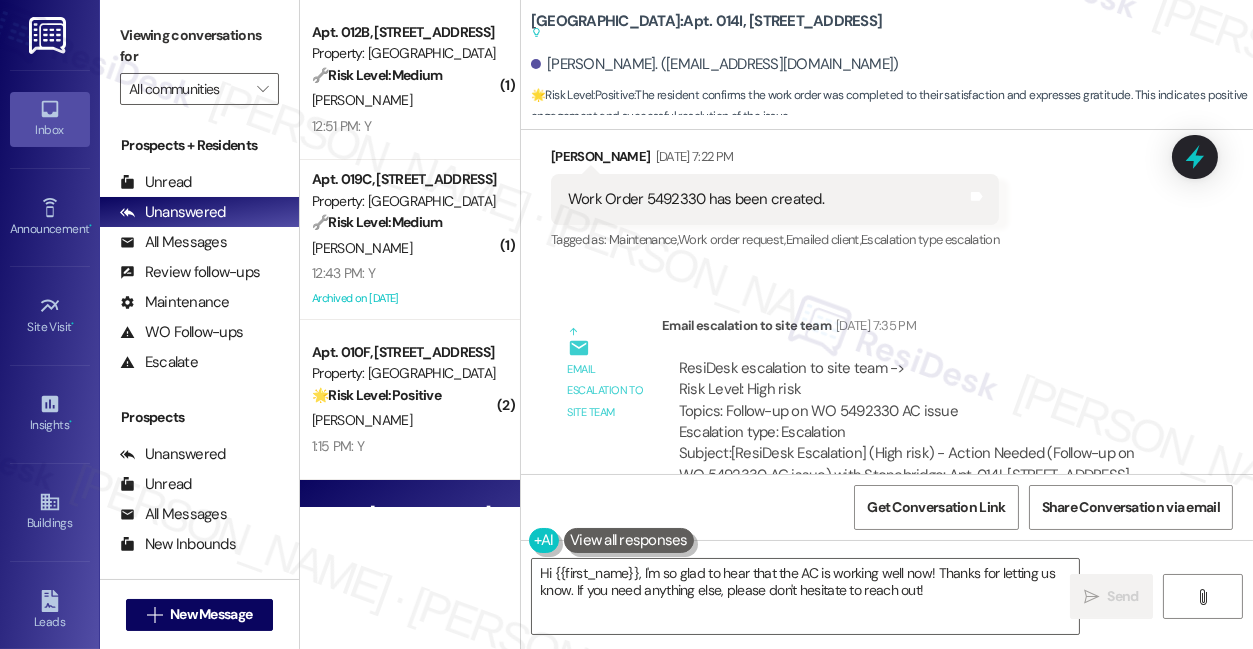 scroll, scrollTop: 3055, scrollLeft: 0, axis: vertical 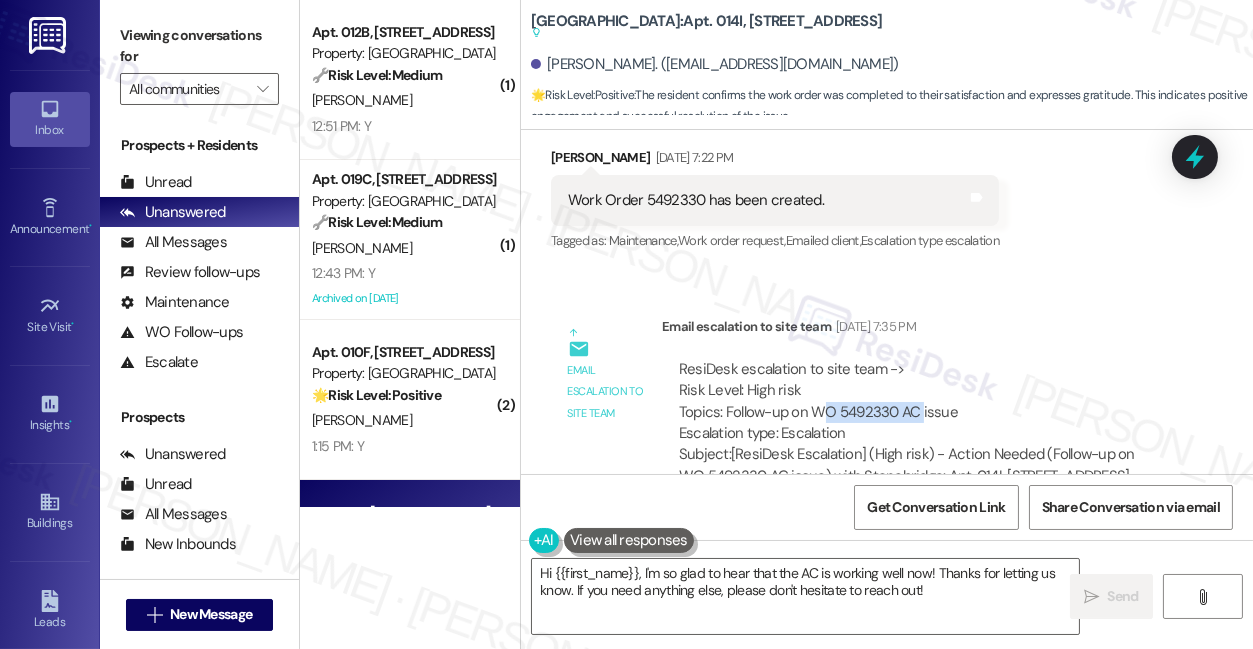 drag, startPoint x: 825, startPoint y: 363, endPoint x: 920, endPoint y: 379, distance: 96.337944 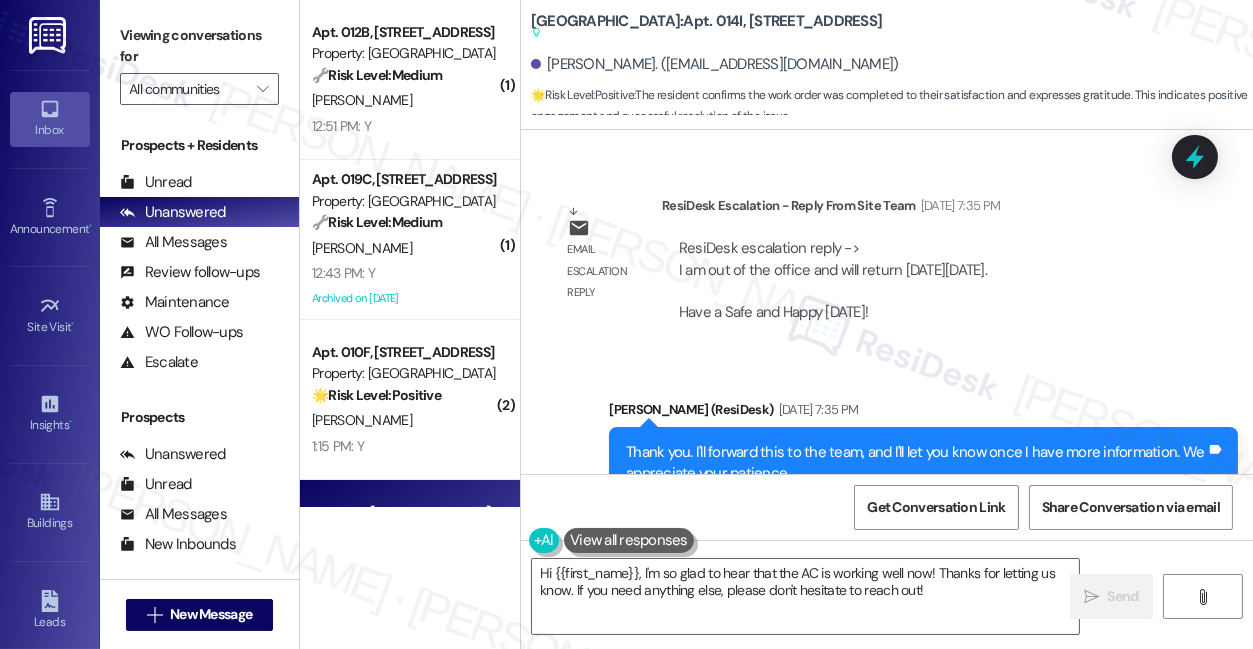 scroll, scrollTop: 3691, scrollLeft: 0, axis: vertical 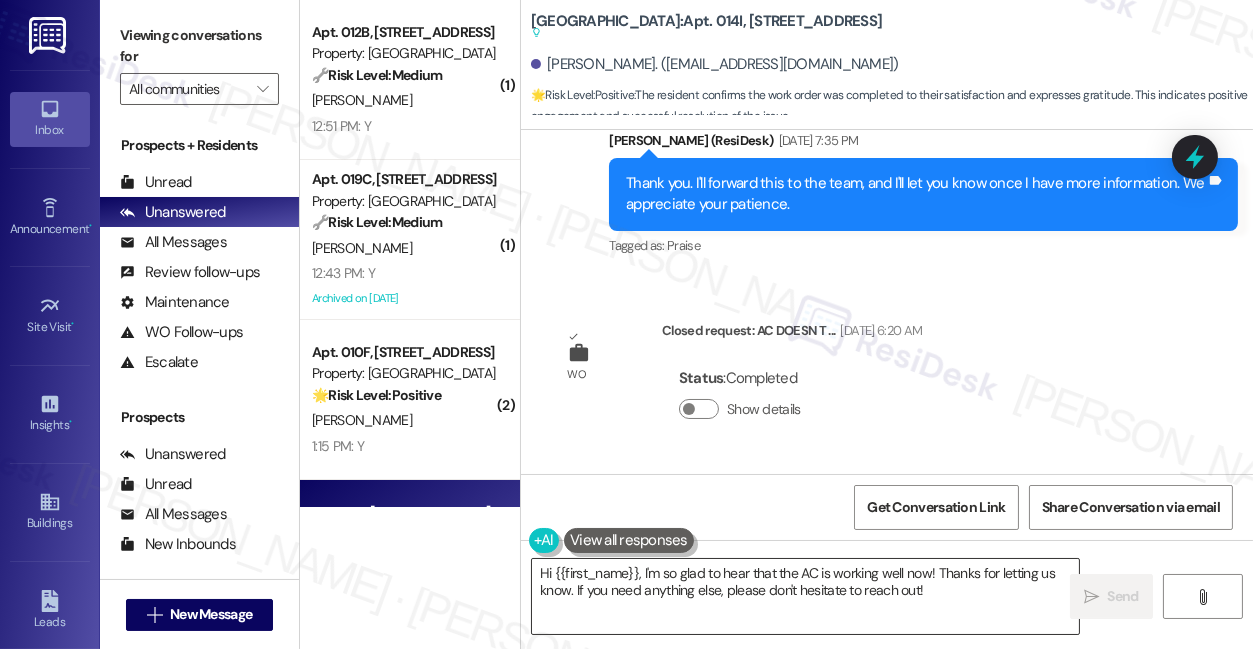 click on "Hi {{first_name}}, I'm so glad to hear that the AC is working well now! Thanks for letting us know. If you need anything else, please don't hesitate to reach out!" at bounding box center [805, 596] 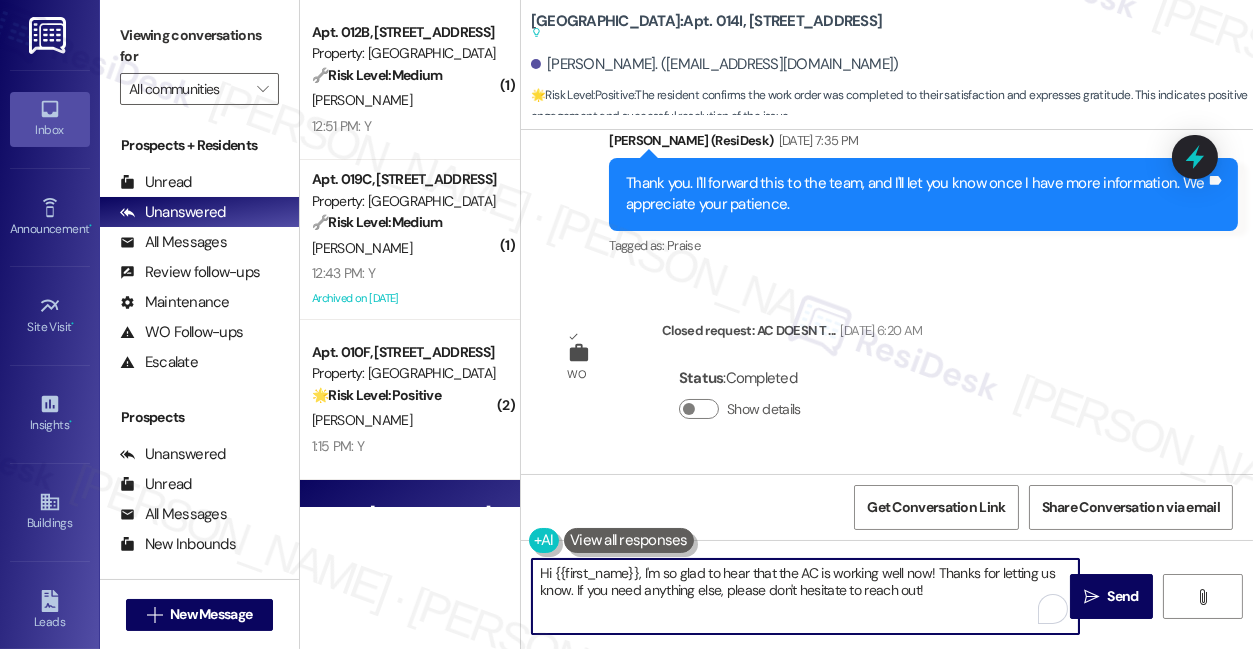 drag, startPoint x: 944, startPoint y: 590, endPoint x: 895, endPoint y: 577, distance: 50.695168 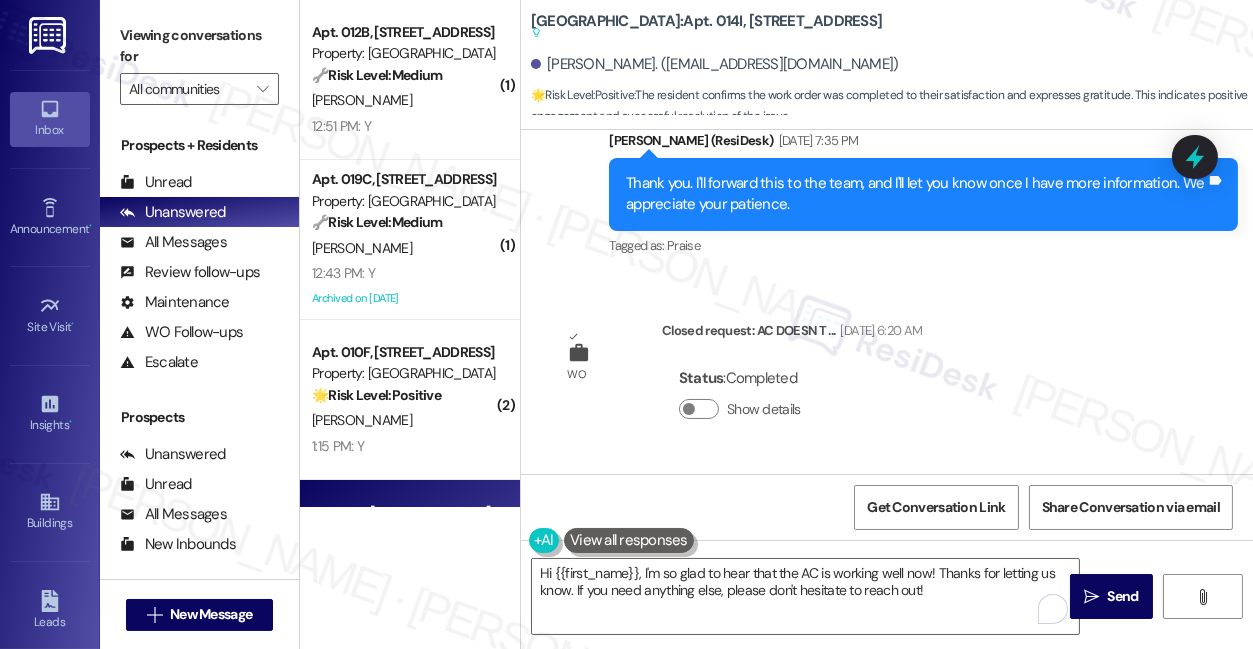 click on "Status :  Completed Show details" at bounding box center [792, 398] 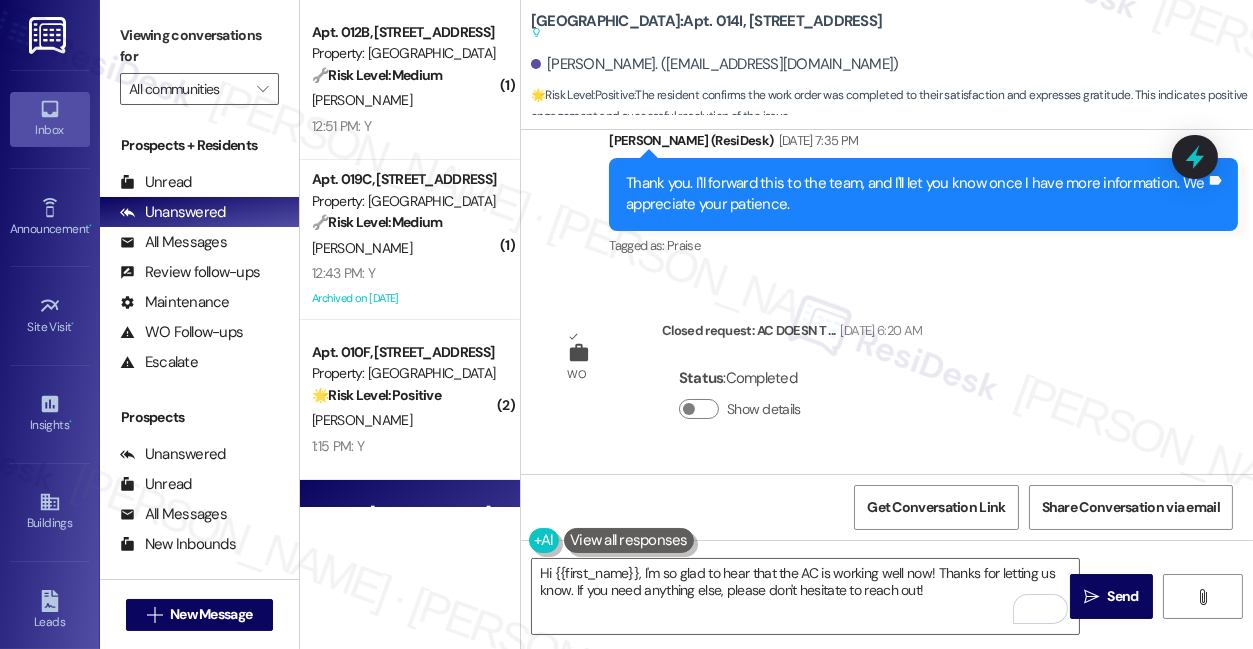 click on "WO Lease started [DATE] 8:00 PM Show details Survey, sent via SMS Residesk Automated Survey [DATE] 12:44 PM Hi [PERSON_NAME]! We're so glad you chose [GEOGRAPHIC_DATA]! We would love to improve your move-in experience. If you could improve one thing about our move-in process, what would it be? Send us your ideas! (You can always reply STOP to opt out of future messages) Tags and notes Tagged as:   Move in Click to highlight conversations about Move in WO Opened request: A/C is not ... [DATE] 5:35 AM Status :  Completed Show details Survey, sent via SMS Residesk Automated Survey [DATE] 12:27 PM Hi [PERSON_NAME]! I'm checking in on your latest work order (Kitchen sink not draining/..., ID: 5491019). Was everything completed to your satisfaction? You can answer with a quick (Y/N) Tags and notes Tagged as:   Service request review ,  Click to highlight conversations about Service request review Maintenance Click to highlight conversations about Maintenance WO Opened request: Apartment i... Status" at bounding box center [887, 302] 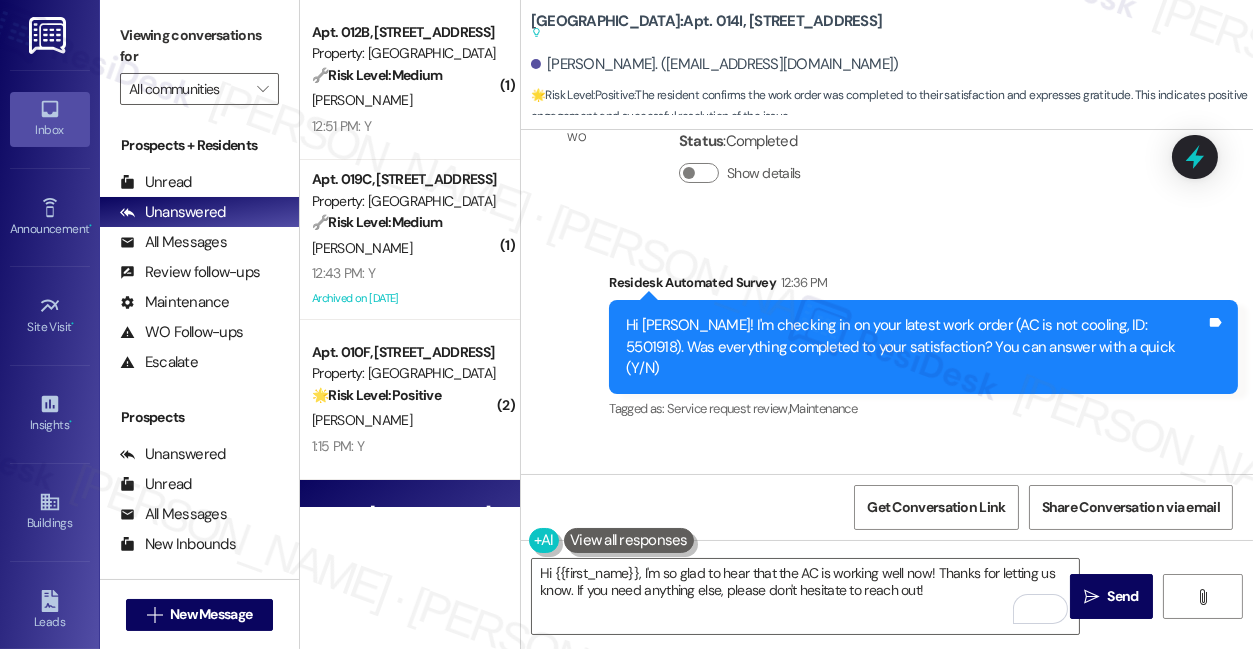 scroll, scrollTop: 4418, scrollLeft: 0, axis: vertical 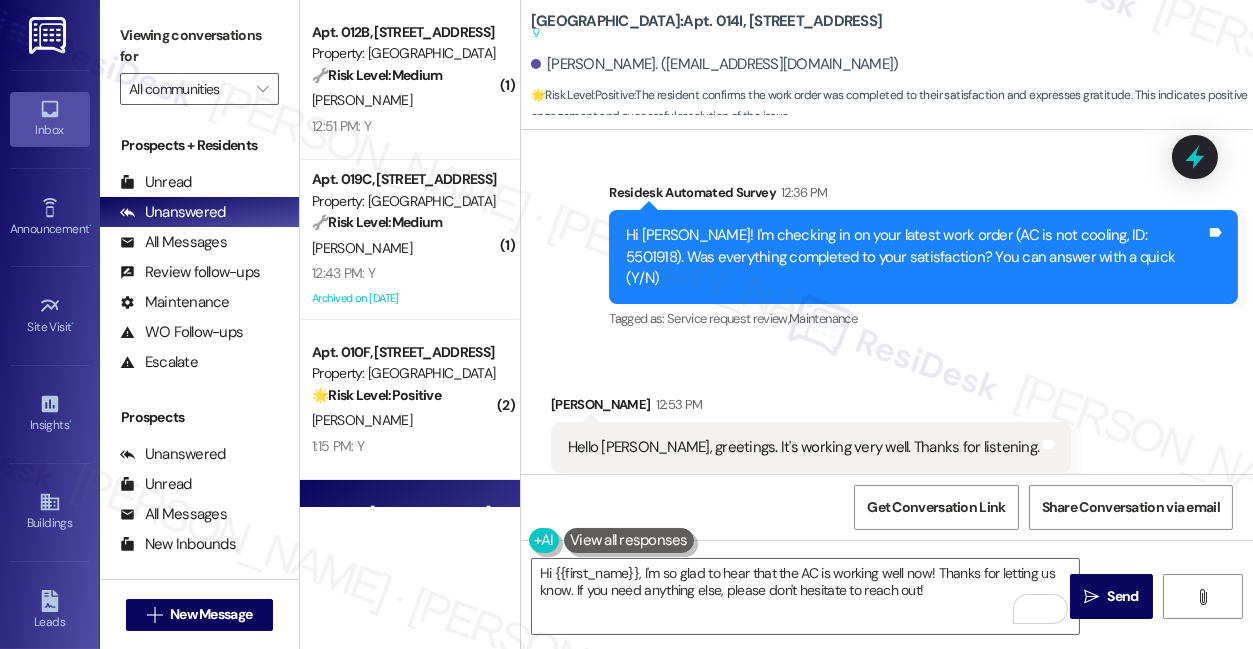 click on "Hello [PERSON_NAME], greetings. It's working very well. Thanks for listening.  Tags and notes" at bounding box center (811, 447) 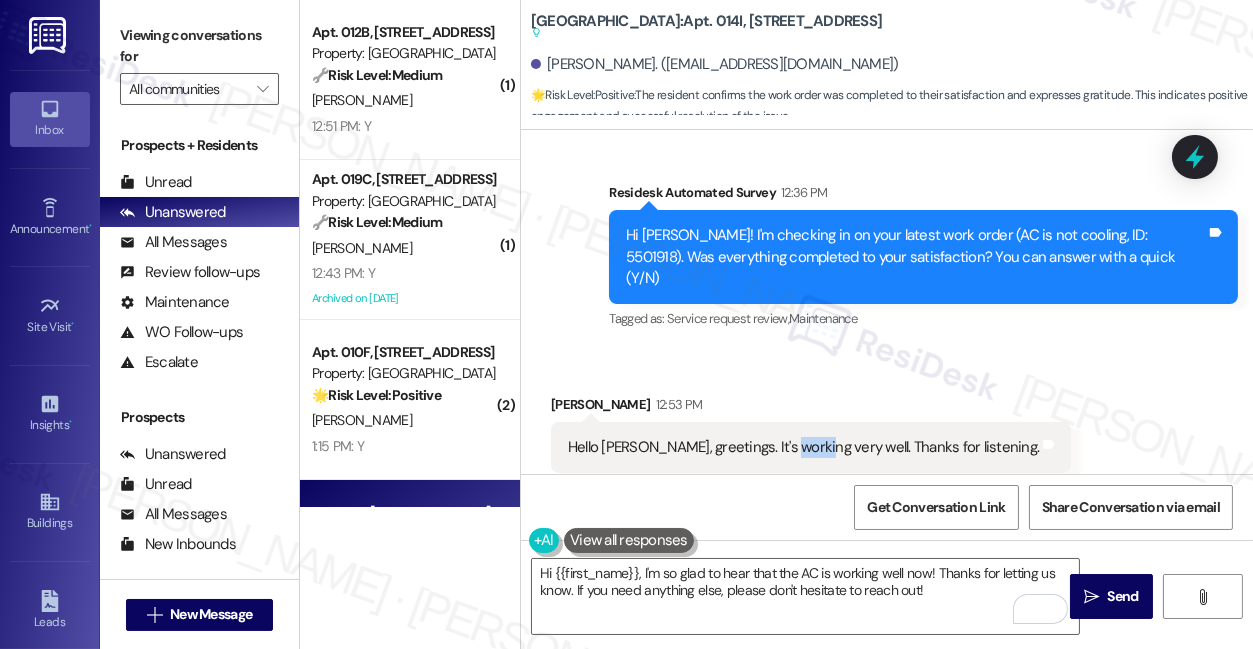 click on "Hello [PERSON_NAME], greetings. It's working very well. Thanks for listening.  Tags and notes" at bounding box center [811, 447] 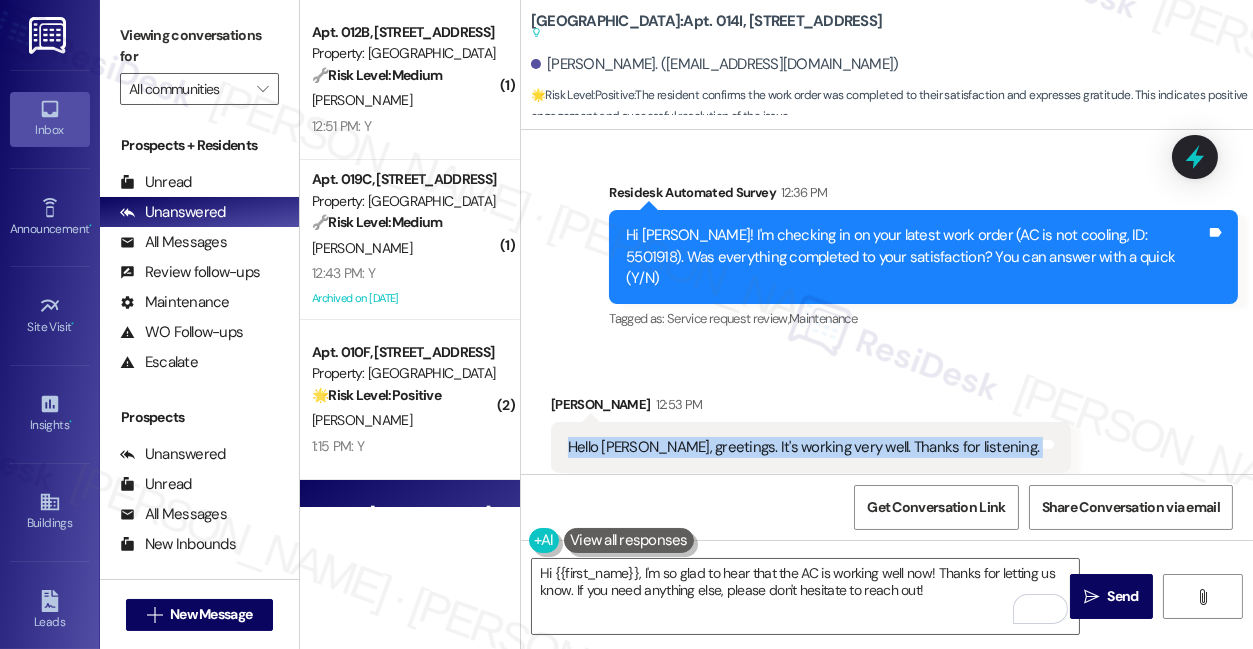 click on "Hello [PERSON_NAME], greetings. It's working very well. Thanks for listening.  Tags and notes" at bounding box center [811, 447] 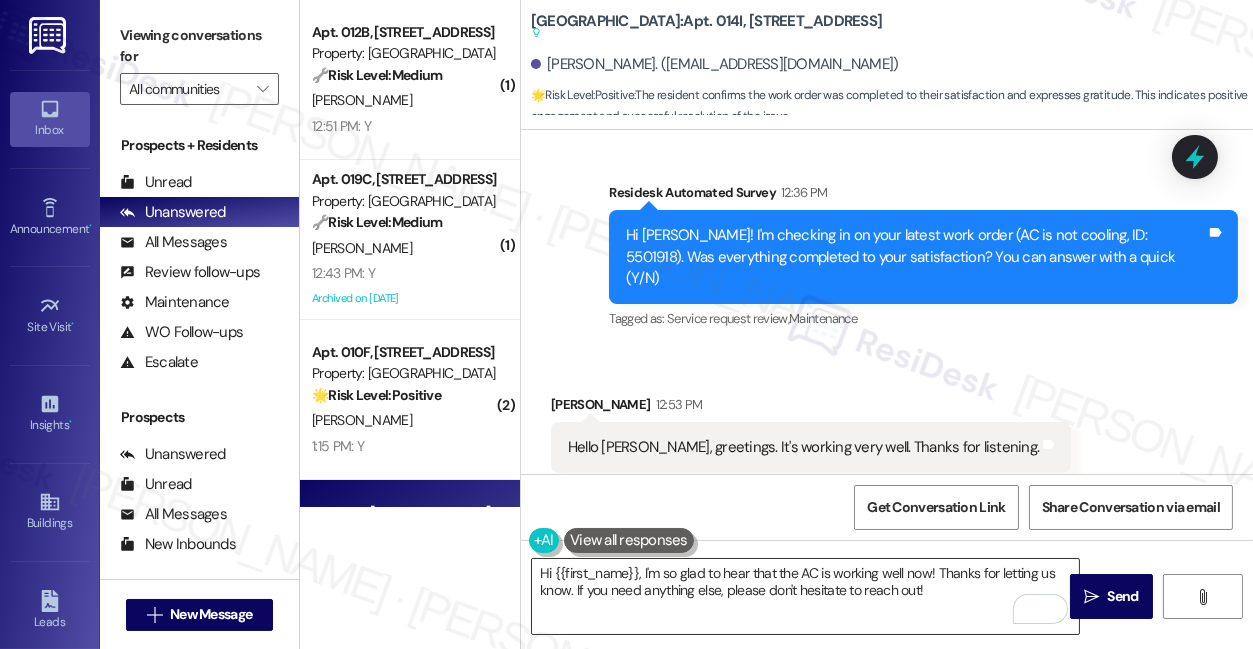 click on "Hi {{first_name}}, I'm so glad to hear that the AC is working well now! Thanks for letting us know. If you need anything else, please don't hesitate to reach out!" at bounding box center [805, 596] 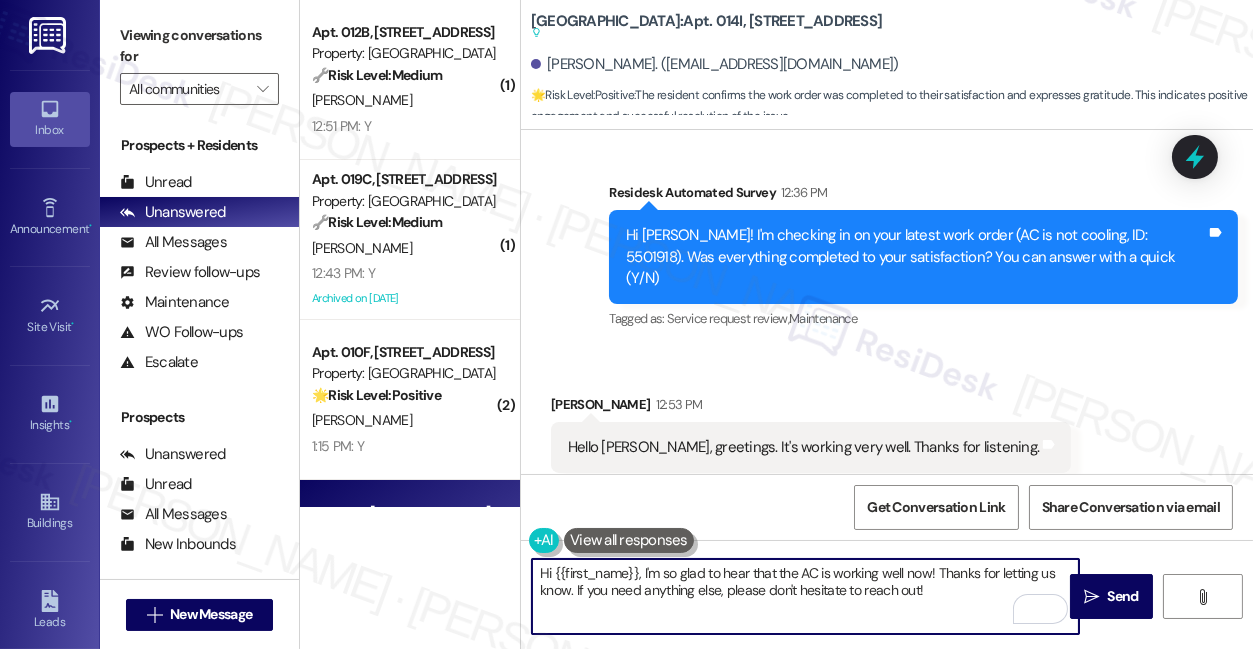 drag, startPoint x: 720, startPoint y: 572, endPoint x: 864, endPoint y: 572, distance: 144 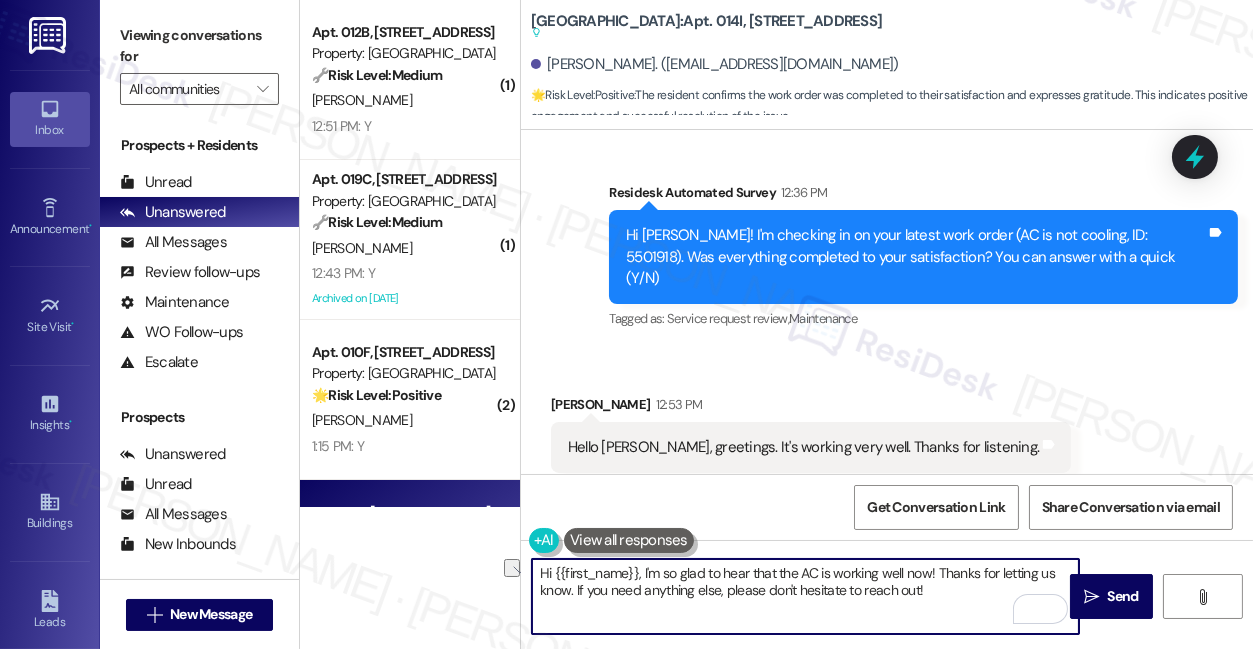 click on "Hi {{first_name}}, I'm so glad to hear that the AC is working well now! Thanks for letting us know. If you need anything else, please don't hesitate to reach out!" at bounding box center [805, 596] 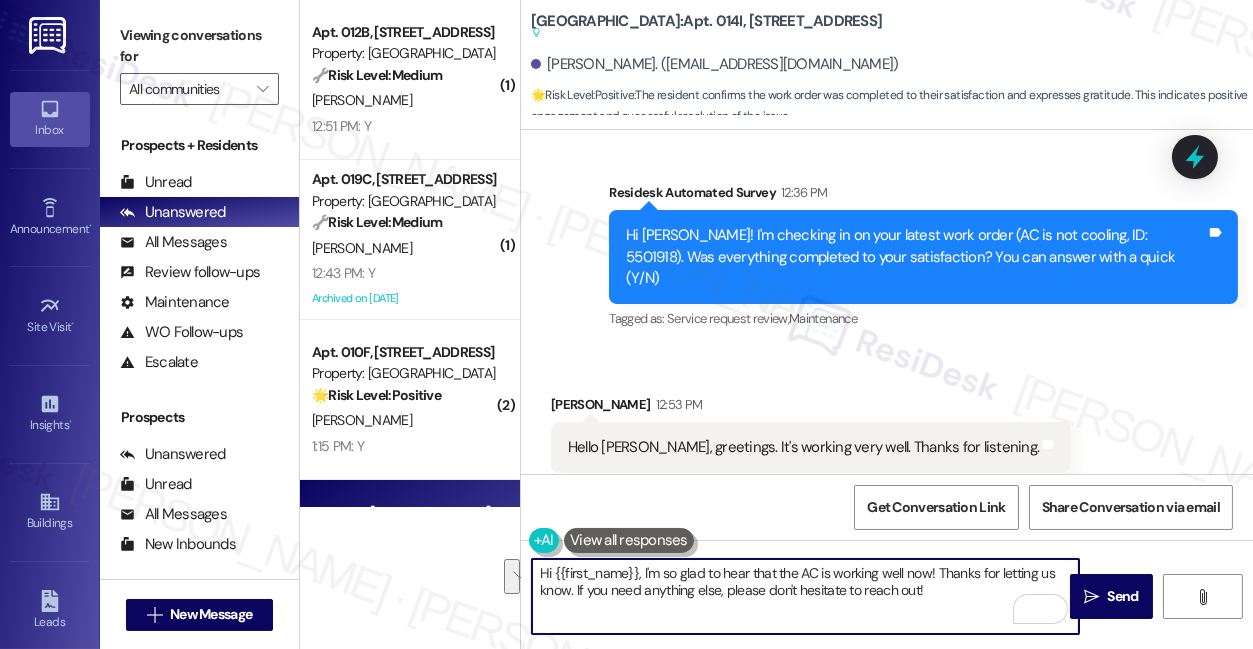 click on "Hi {{first_name}}, I'm so glad to hear that the AC is working well now! Thanks for letting us know. If you need anything else, please don't hesitate to reach out!" at bounding box center [805, 596] 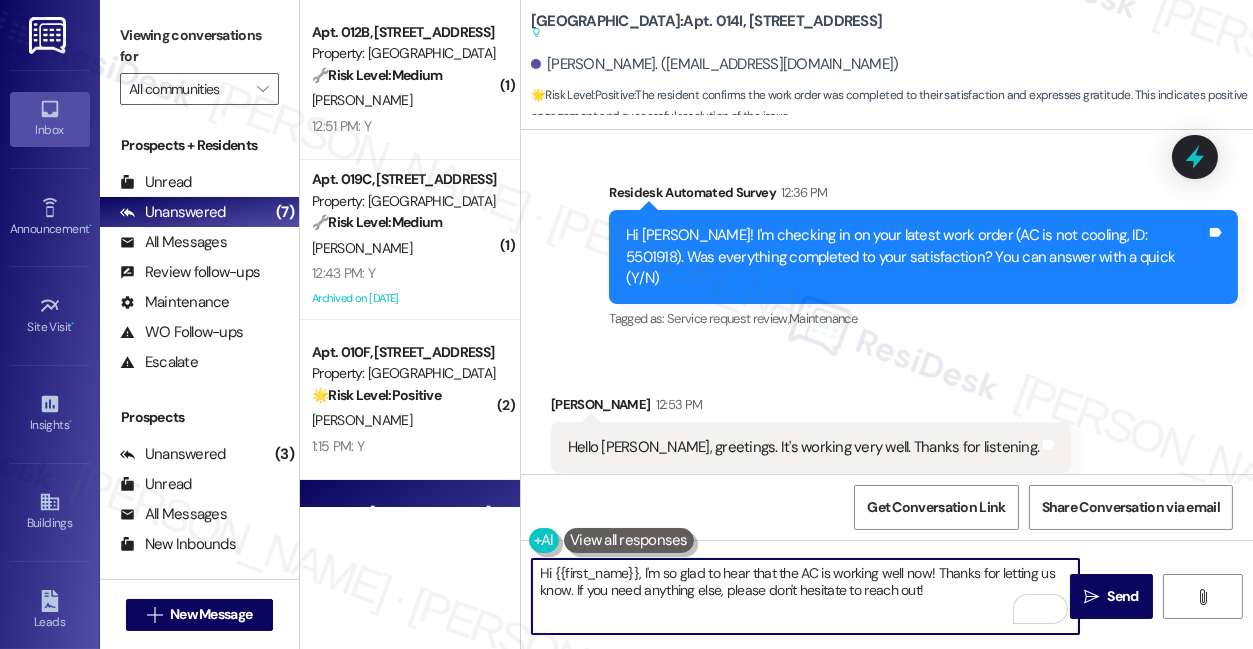 click on "Hello [PERSON_NAME], greetings. It's working very well. Thanks for listening." at bounding box center [803, 447] 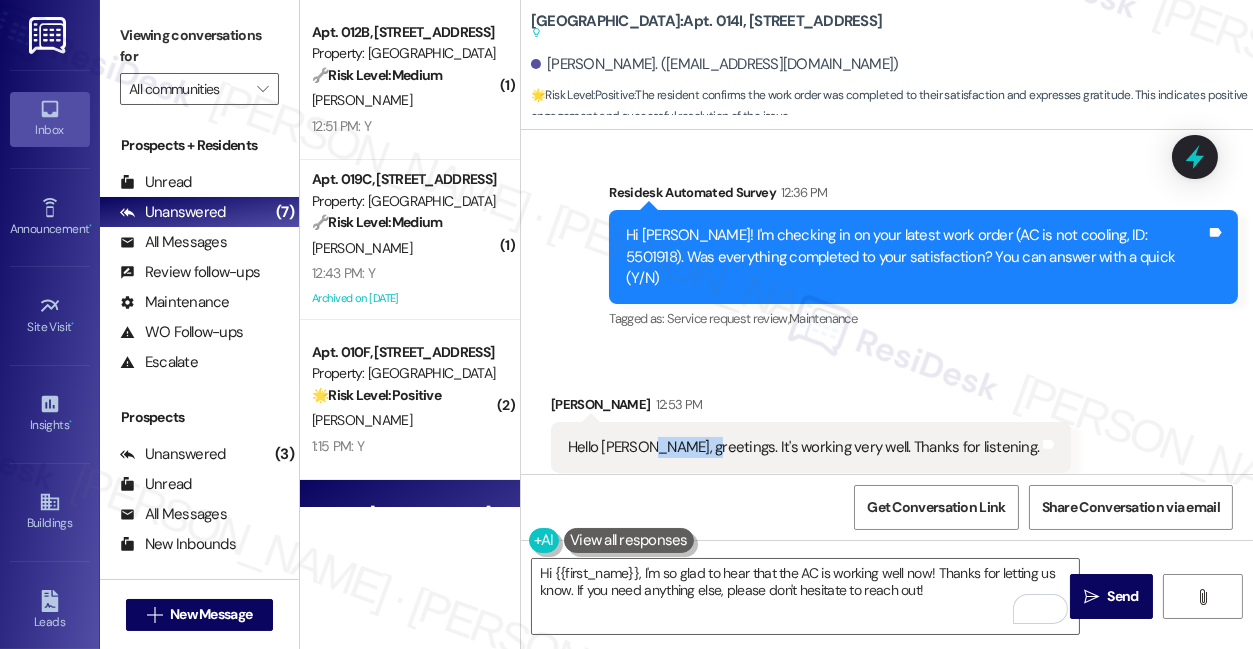 click on "Hello [PERSON_NAME], greetings. It's working very well. Thanks for listening." at bounding box center (803, 447) 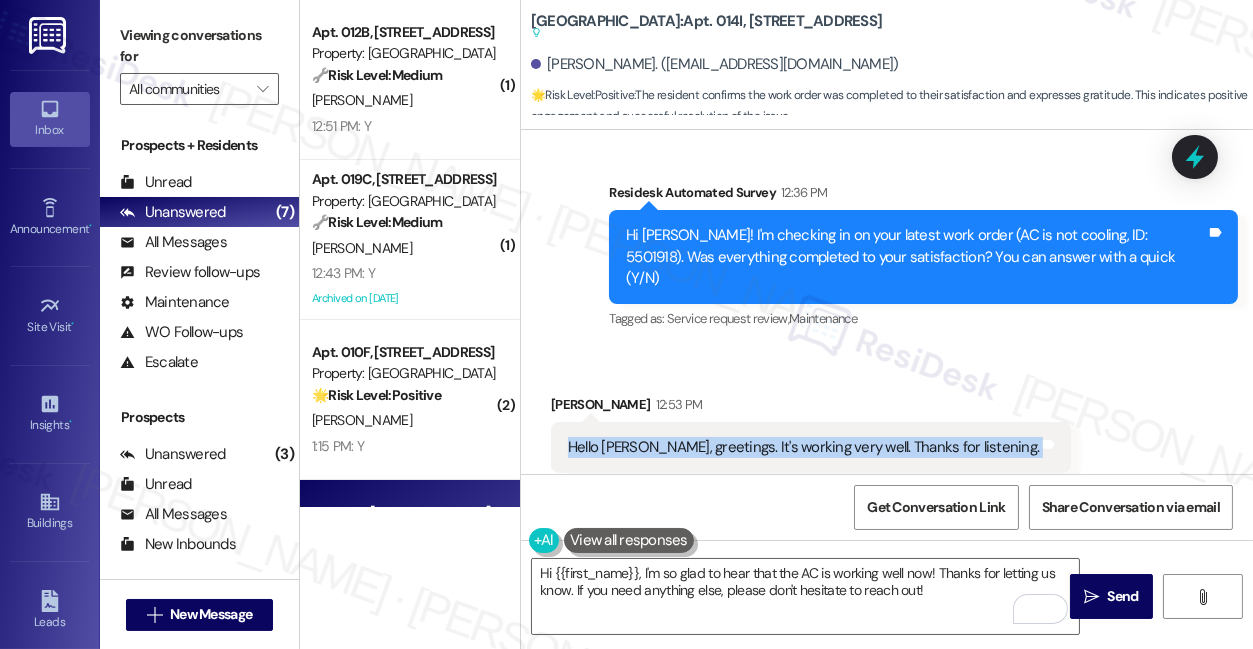 click on "Hello [PERSON_NAME], greetings. It's working very well. Thanks for listening." at bounding box center (803, 447) 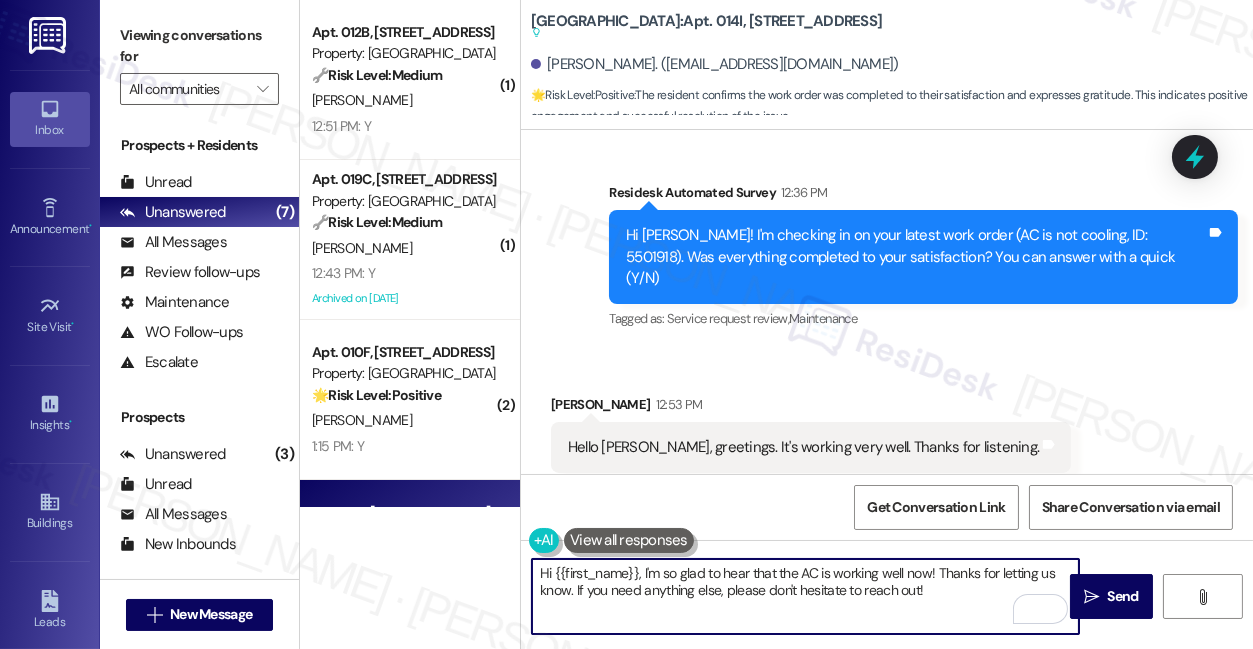 click on "Hi {{first_name}}, I'm so glad to hear that the AC is working well now! Thanks for letting us know. If you need anything else, please don't hesitate to reach out!" at bounding box center [805, 596] 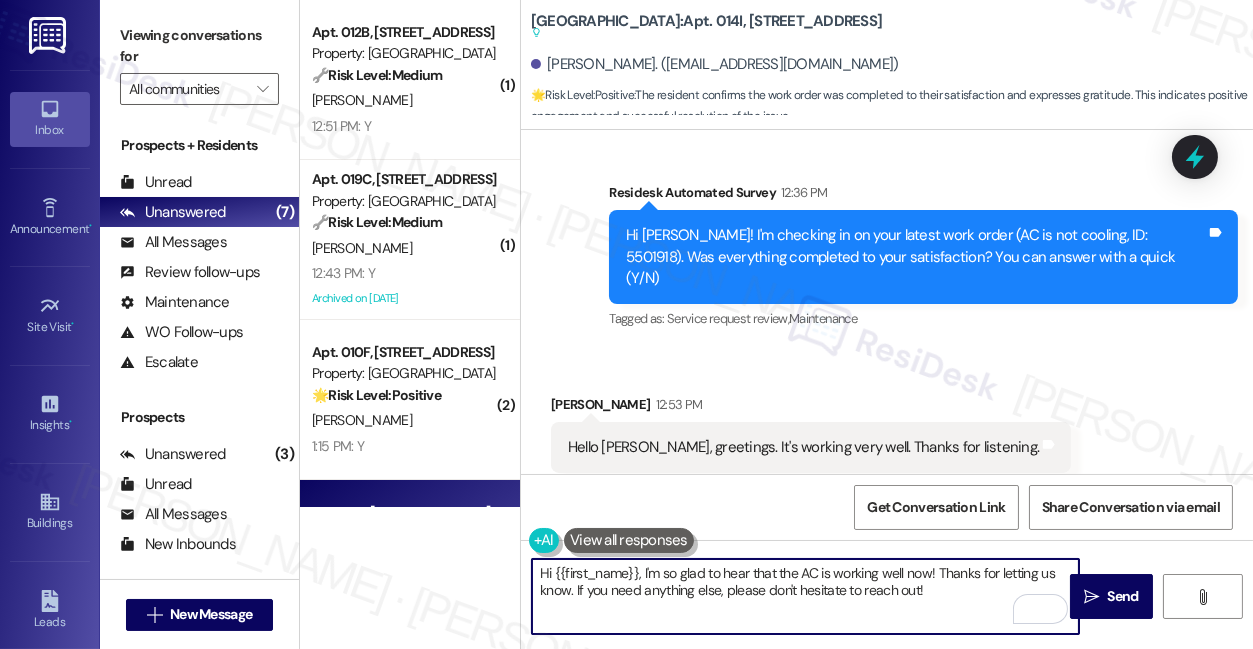 click on "Hi {{first_name}}, I'm so glad to hear that the AC is working well now! Thanks for letting us know. If you need anything else, please don't hesitate to reach out!" at bounding box center (805, 596) 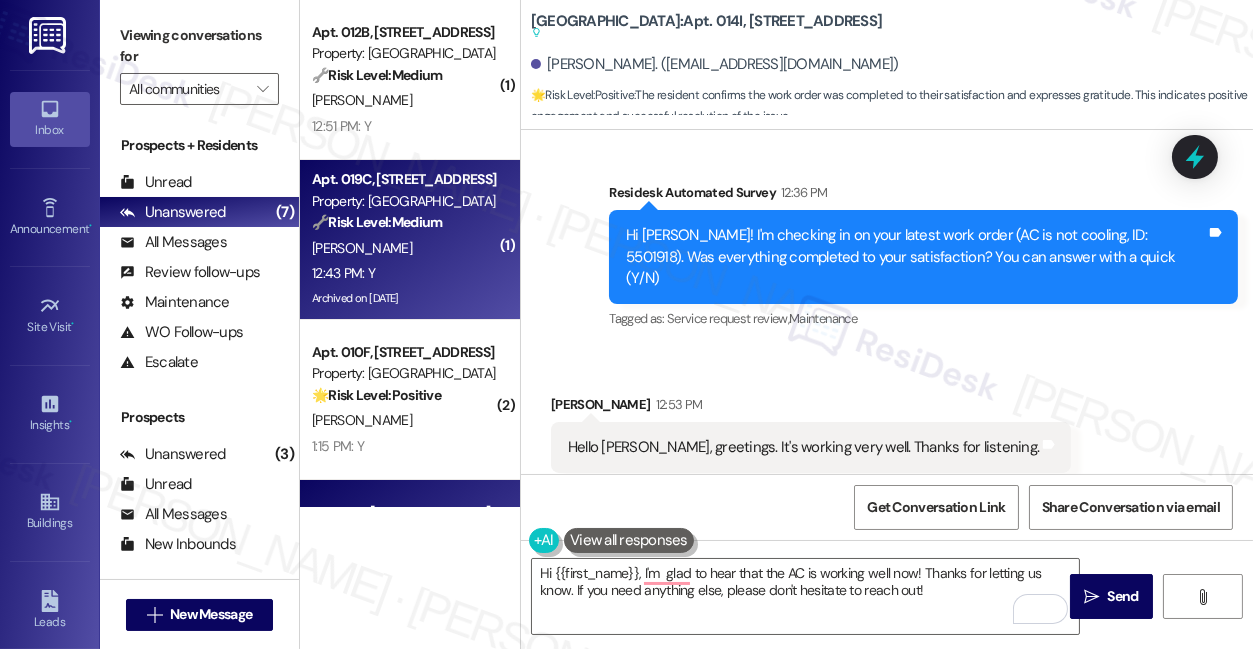 scroll, scrollTop: 0, scrollLeft: 0, axis: both 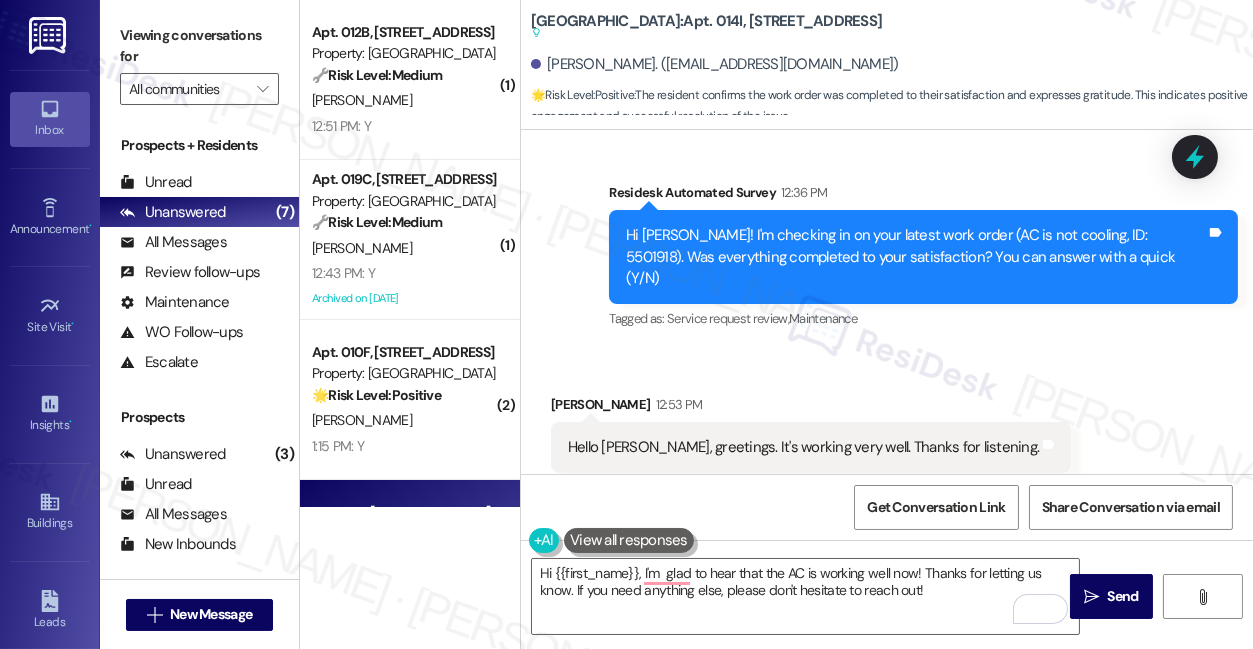 click on "Viewing conversations for All communities " at bounding box center [199, 62] 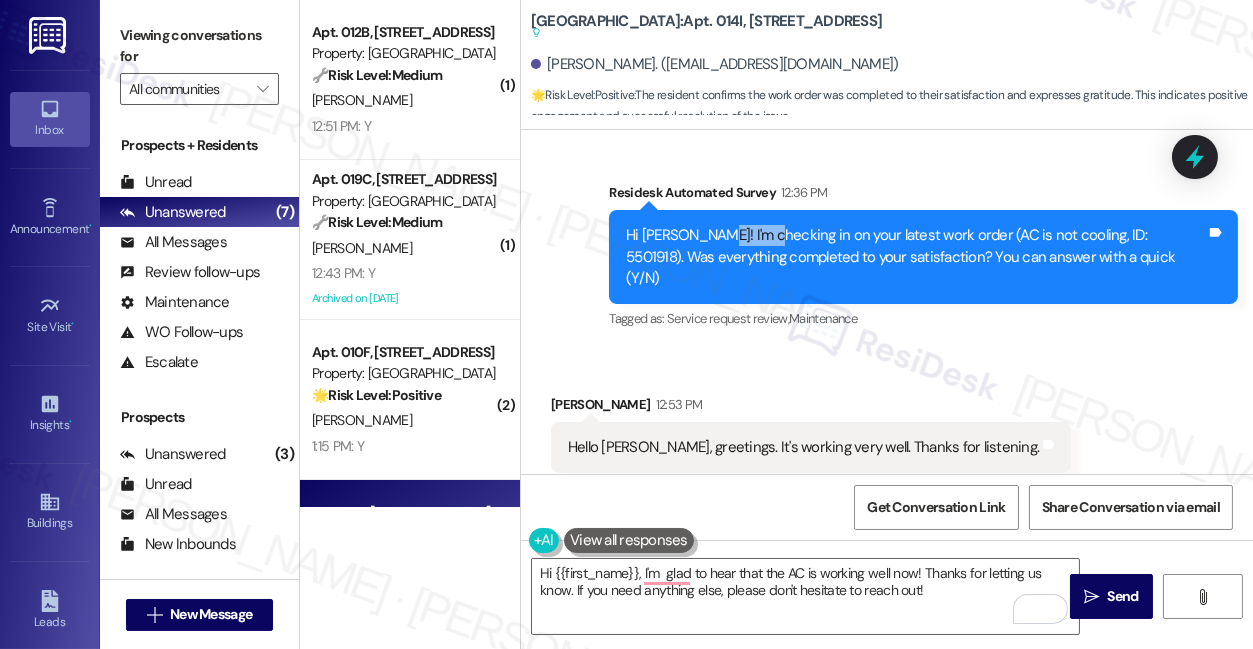 click on "Hi [PERSON_NAME]! I'm checking in on your latest work order (AC is not cooling, ID: 5501918). Was everything completed to your satisfaction? You can answer with a quick (Y/N)" at bounding box center [916, 257] 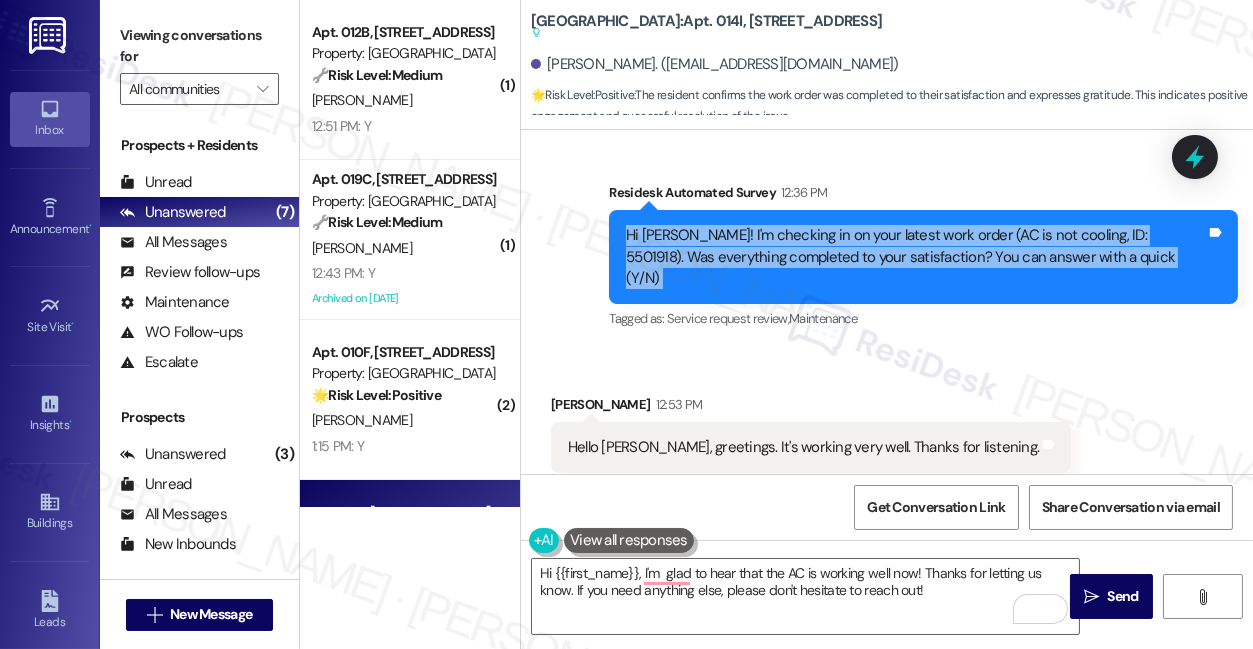 click on "Hi [PERSON_NAME]! I'm checking in on your latest work order (AC is not cooling, ID: 5501918). Was everything completed to your satisfaction? You can answer with a quick (Y/N)" at bounding box center (916, 257) 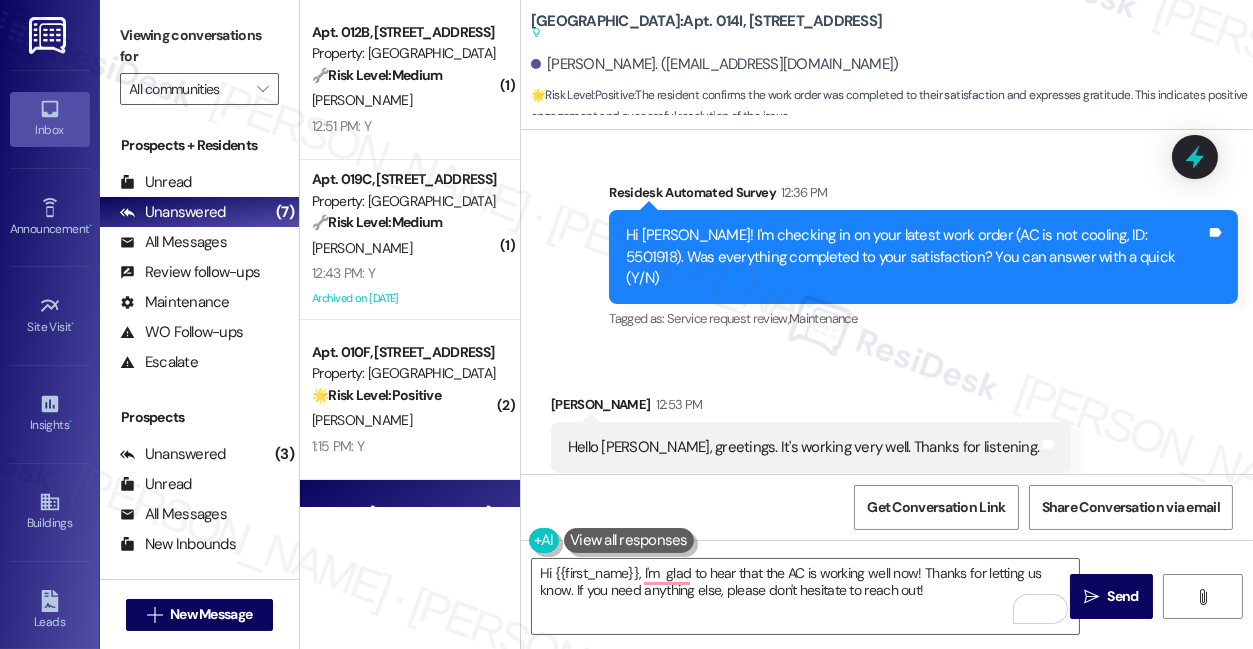 click on "Hello [PERSON_NAME], greetings. It's working very well. Thanks for listening." at bounding box center (803, 447) 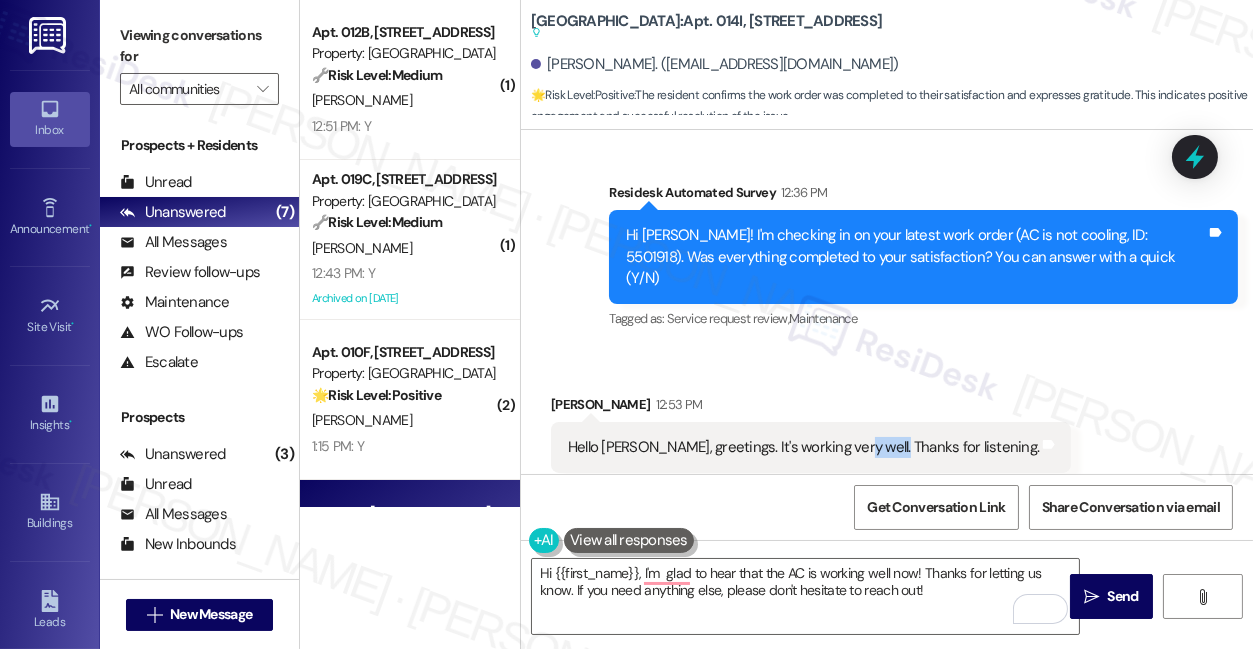 click on "Hello [PERSON_NAME], greetings. It's working very well. Thanks for listening." at bounding box center (803, 447) 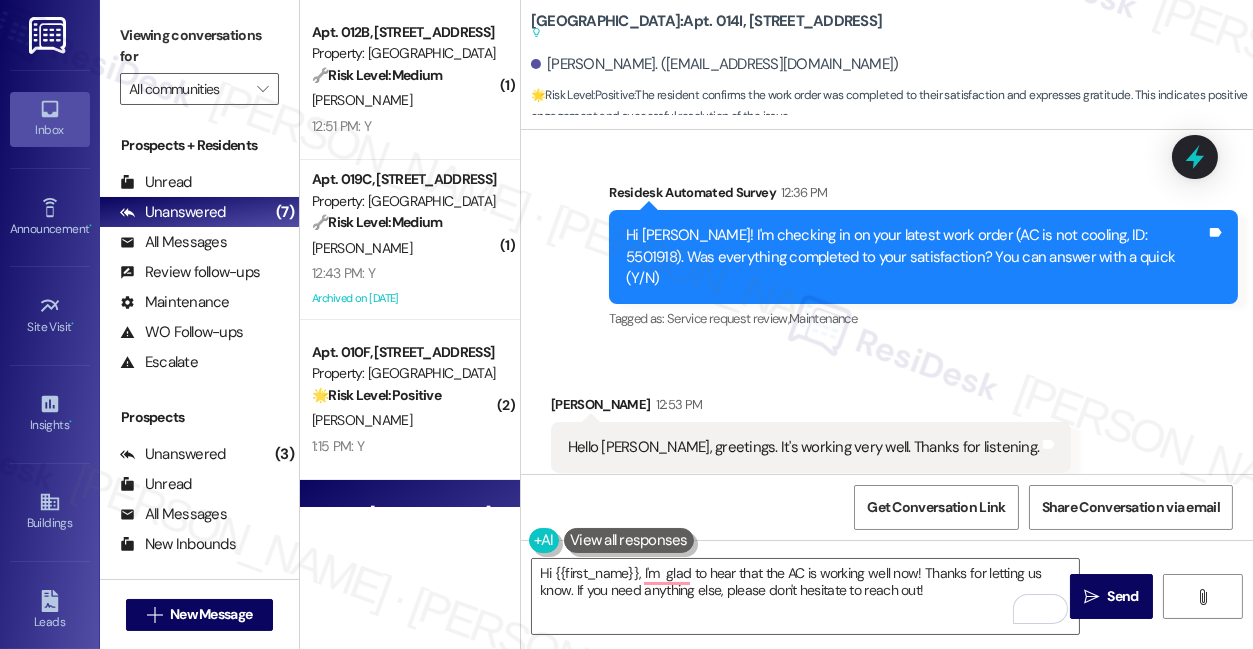 click on "Viewing conversations for" at bounding box center [199, 46] 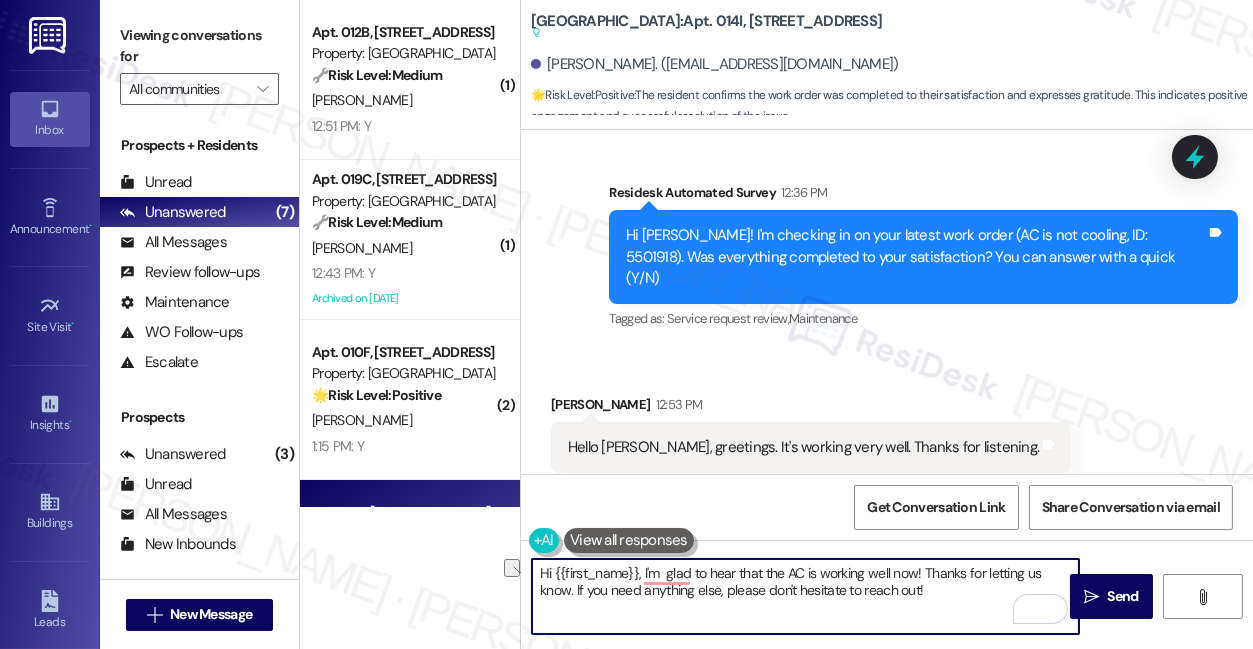 drag, startPoint x: 953, startPoint y: 603, endPoint x: 575, endPoint y: 600, distance: 378.0119 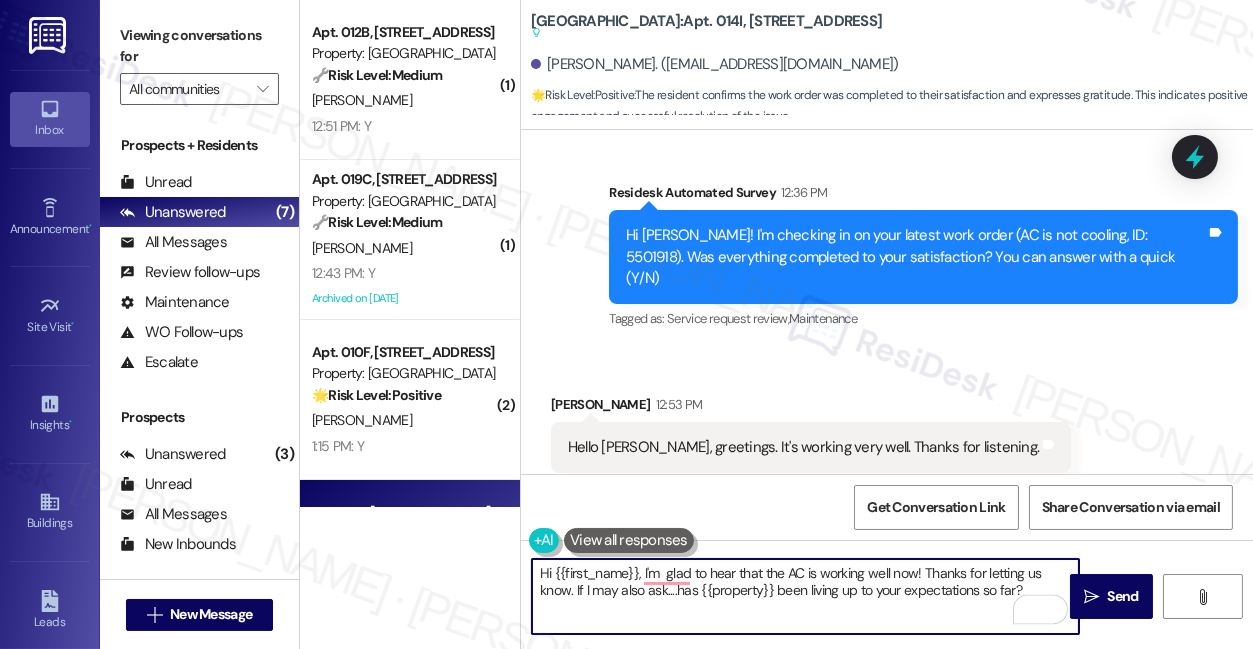 click on "Hi {{first_name}}, I'm  glad to hear that the AC is working well now! Thanks for letting us know. If I may also ask....has {{property}} been living up to your expectations so far?" at bounding box center [805, 596] 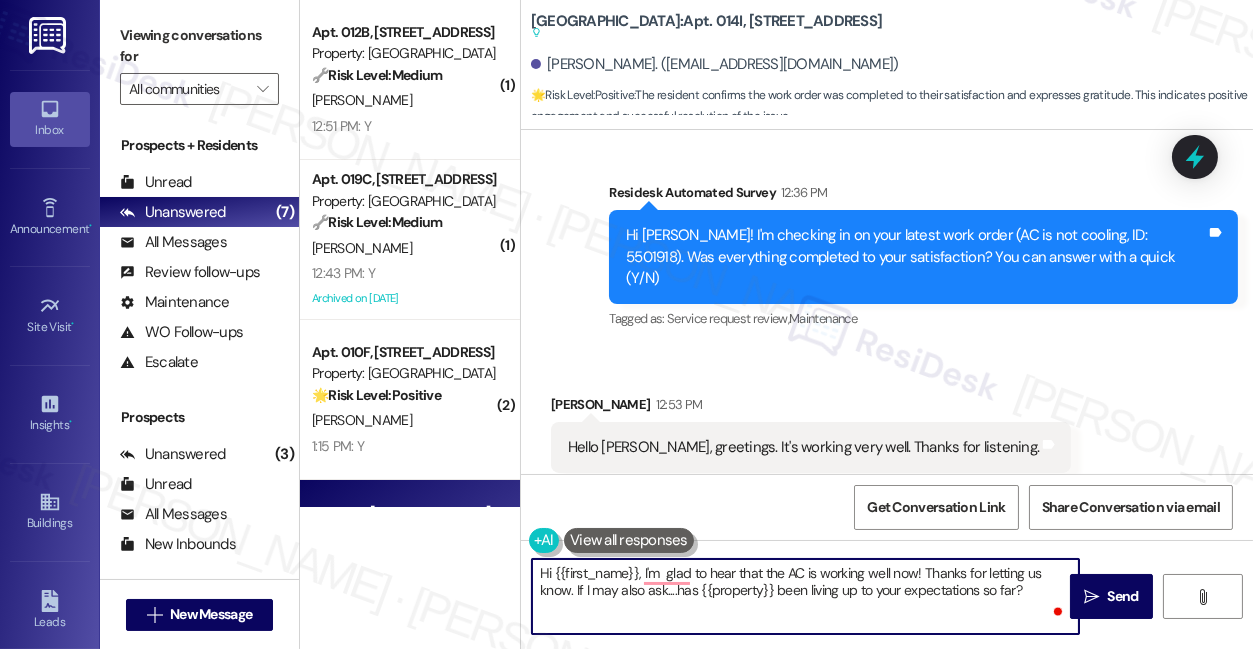 click on "Hi {{first_name}}, I'm  glad to hear that the AC is working well now! Thanks for letting us know. If I may also ask....has {{property}} been living up to your expectations so far?" at bounding box center [805, 596] 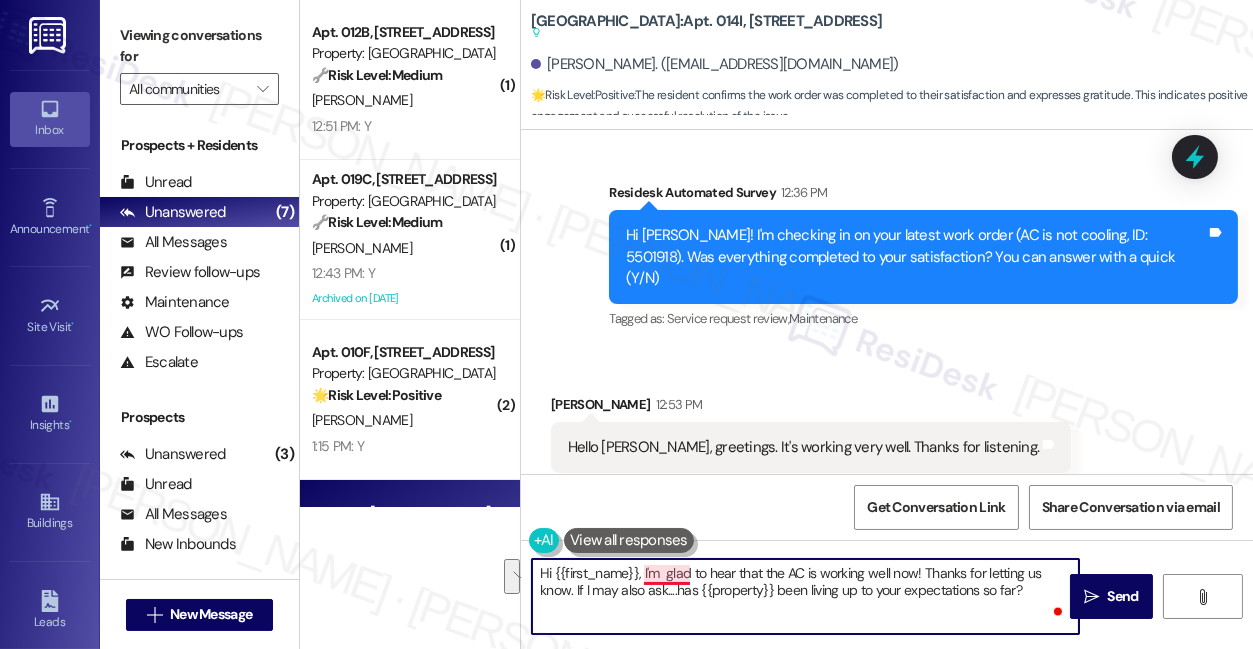 click on "Hi {{first_name}}, I'm  glad to hear that the AC is working well now! Thanks for letting us know. If I may also ask....has {{property}} been living up to your expectations so far?" at bounding box center (805, 596) 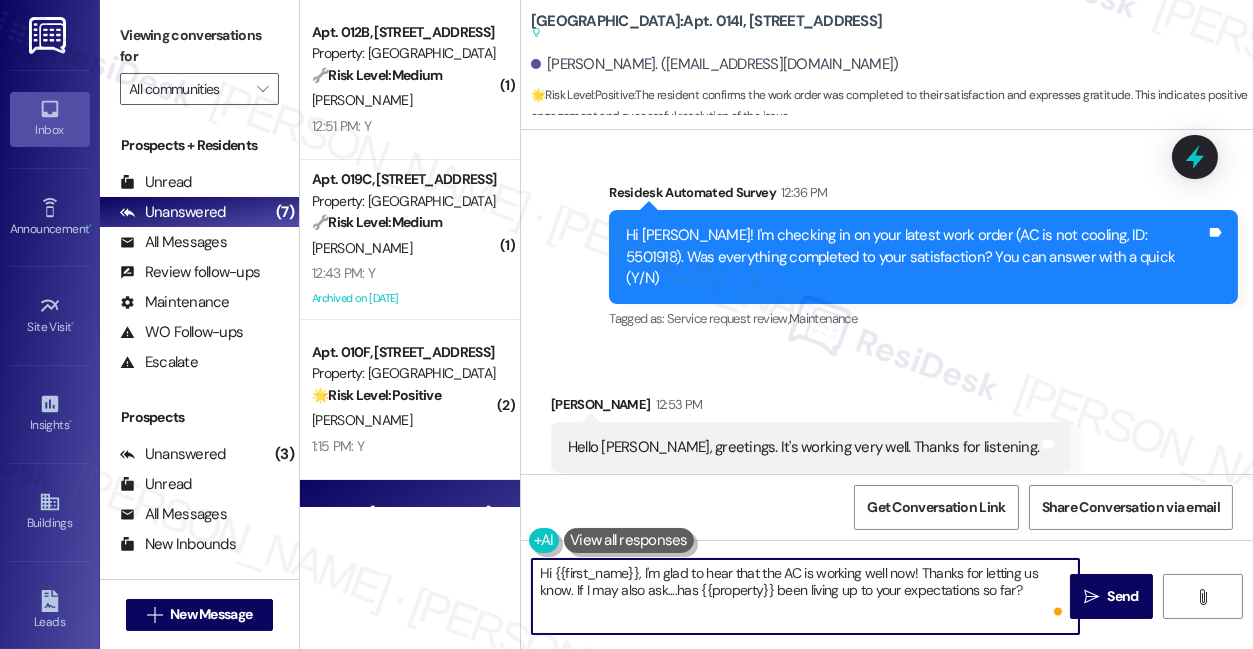 click on "Hi {{first_name}}, I'm glad to hear that the AC is working well now! Thanks for letting us know. If I may also ask....has {{property}} been living up to your expectations so far?" at bounding box center (805, 596) 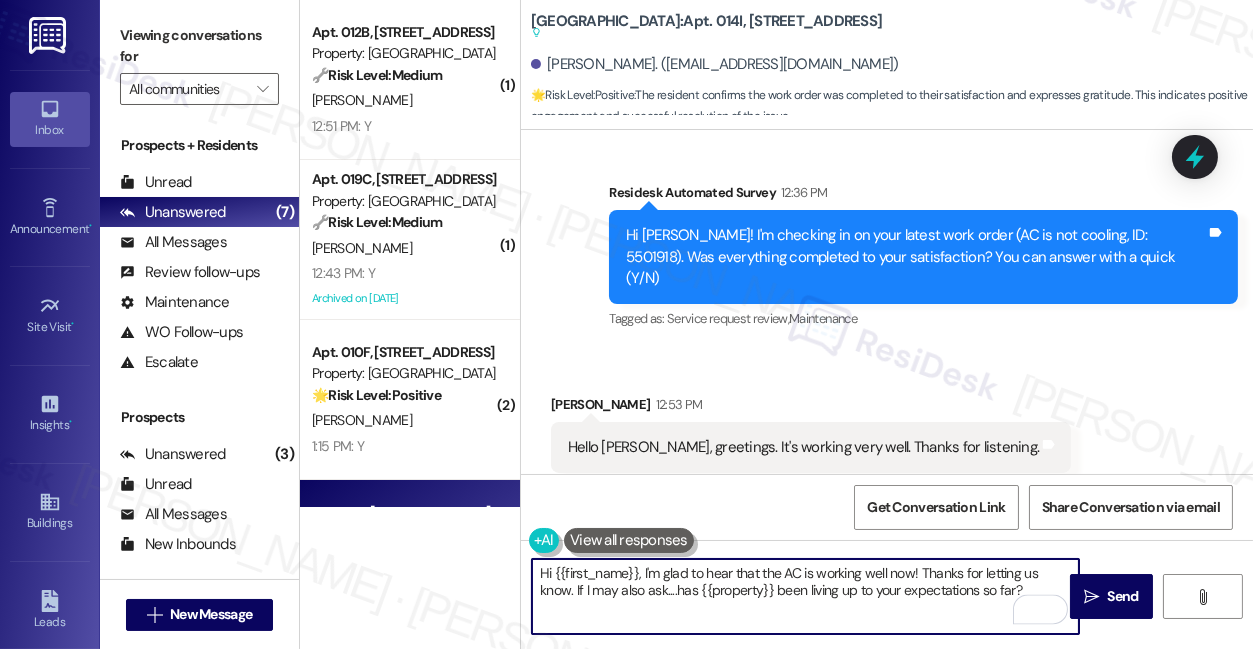 click on "Hi {{first_name}}, I'm glad to hear that the AC is working well now! Thanks for letting us know. If I may also ask....has {{property}} been living up to your expectations so far?" at bounding box center (805, 596) 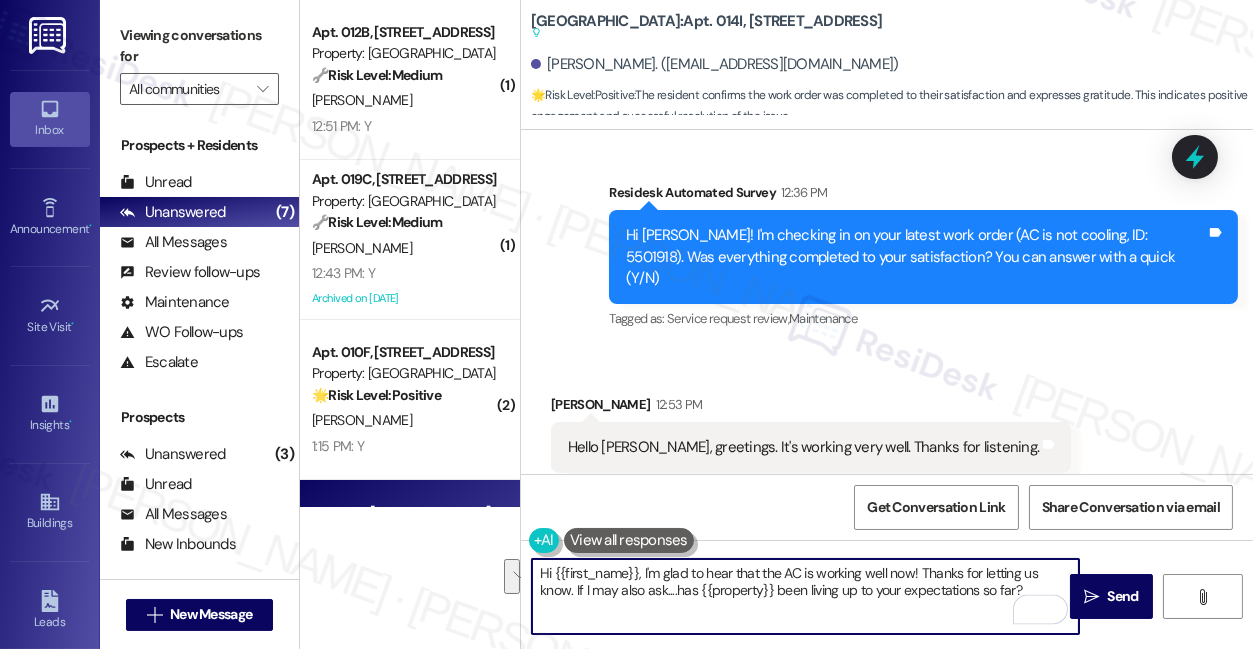 click on "Hi {{first_name}}, I'm glad to hear that the AC is working well now! Thanks for letting us know. If I may also ask....has {{property}} been living up to your expectations so far?" at bounding box center (805, 596) 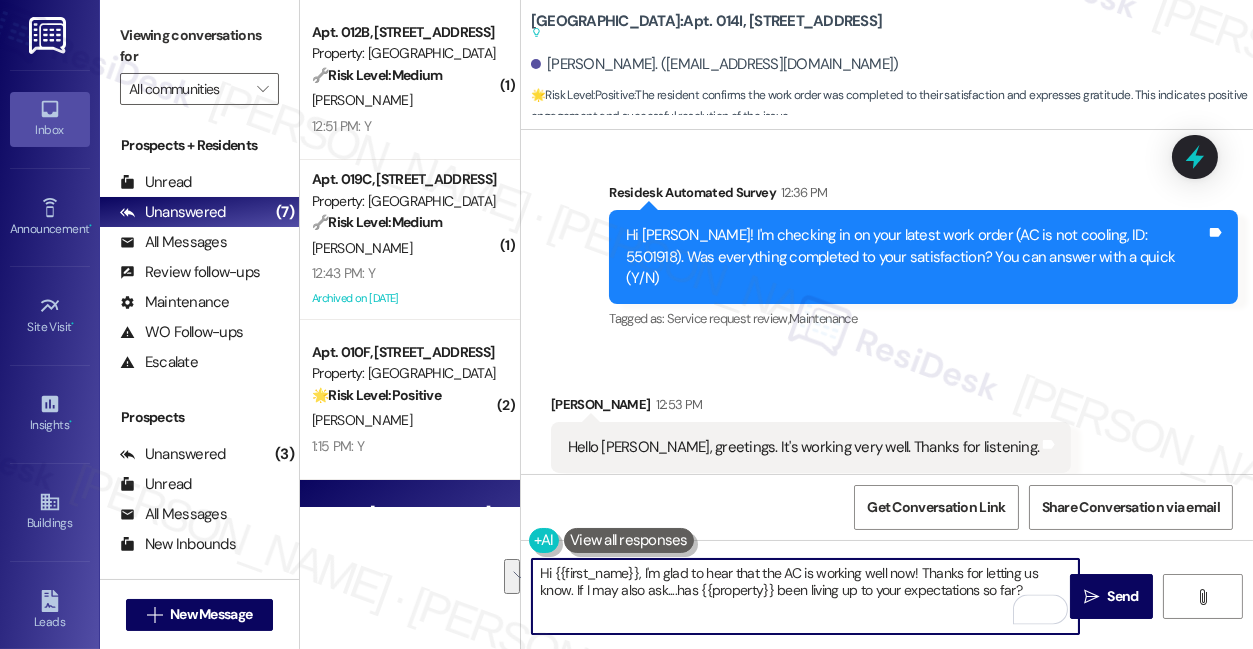 type on "Hi {{first_name}}, I'm glad to hear that the AC is working well now! Thanks for letting us know. If I may also ask....has {{property}} been living up to your expectations so far?" 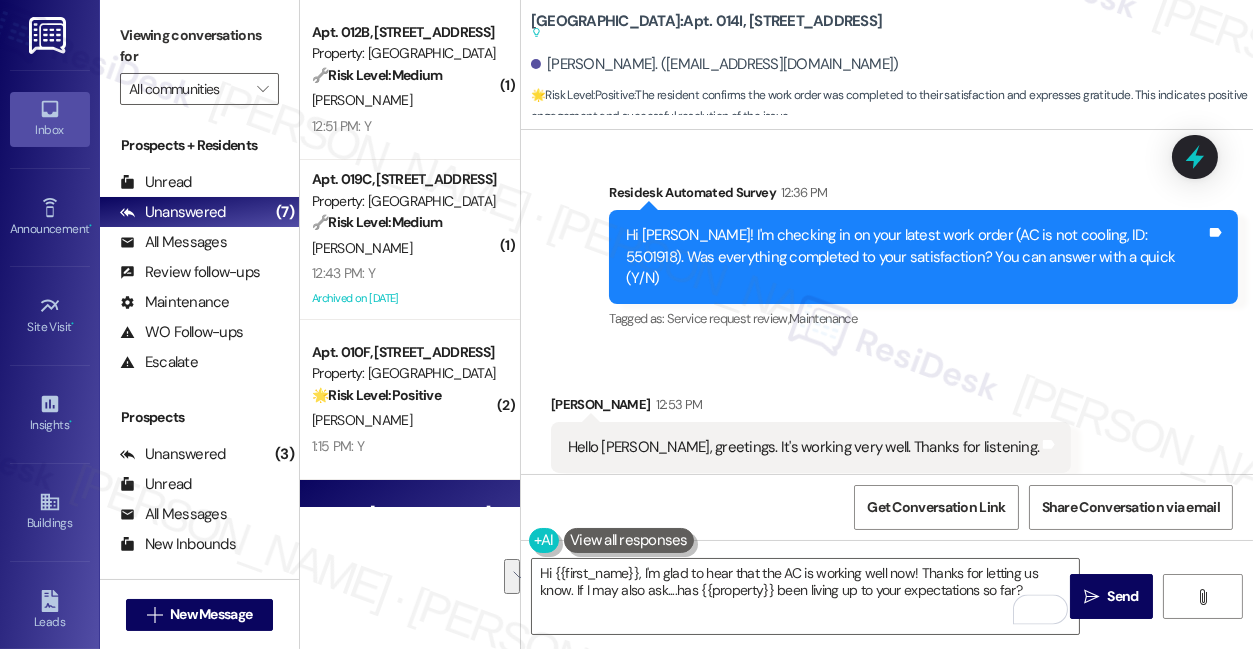 click on "Received via SMS [PERSON_NAME] 12:53 PM Hello [PERSON_NAME], greetings. It's working very well. Thanks for listening.  Tags and notes Tagged as:   Praise Click to highlight conversations about Praise" at bounding box center [811, 448] 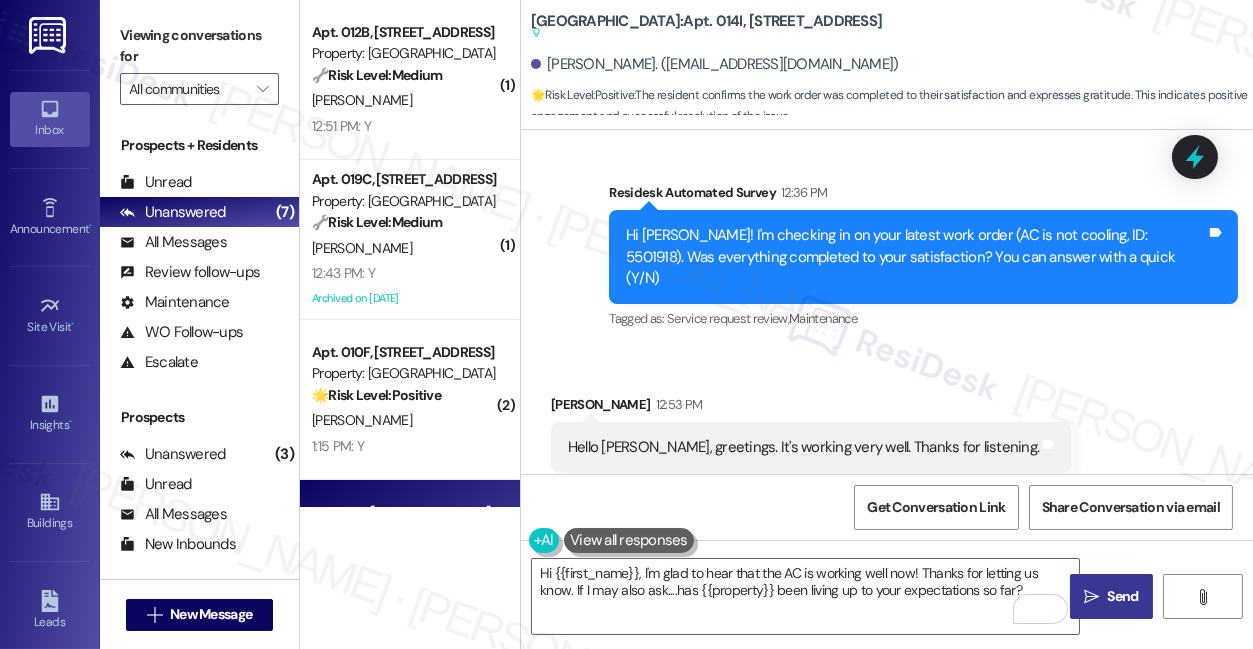 click on "" at bounding box center (1091, 597) 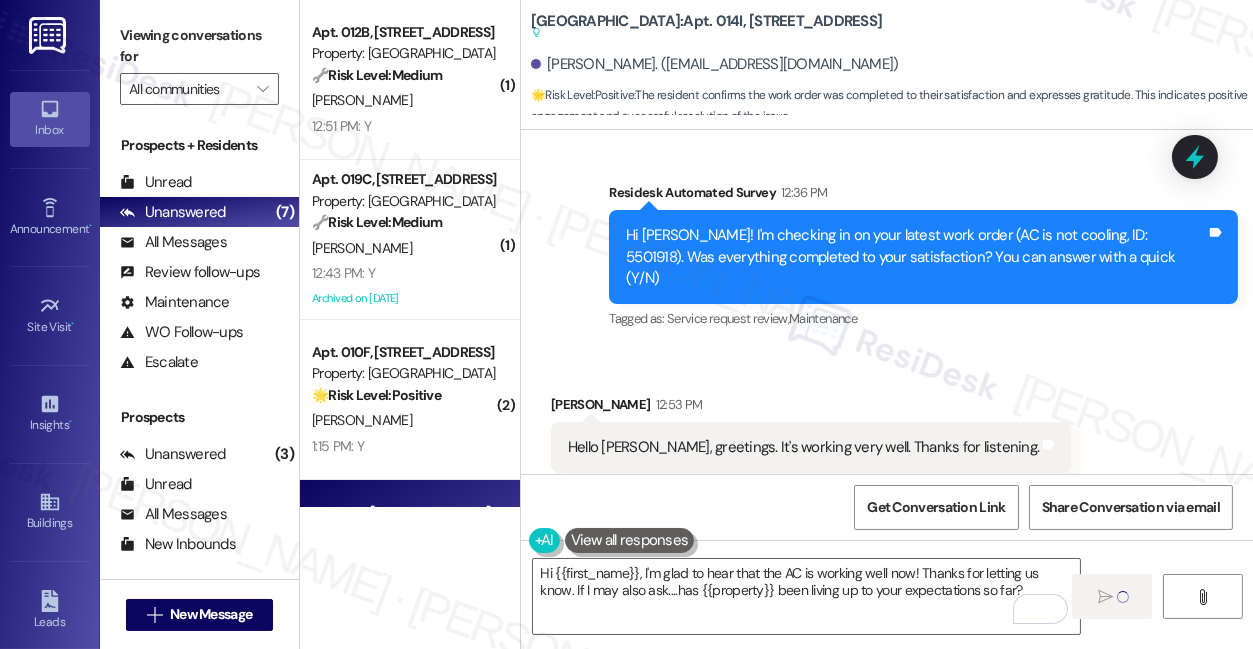 scroll, scrollTop: 70, scrollLeft: 0, axis: vertical 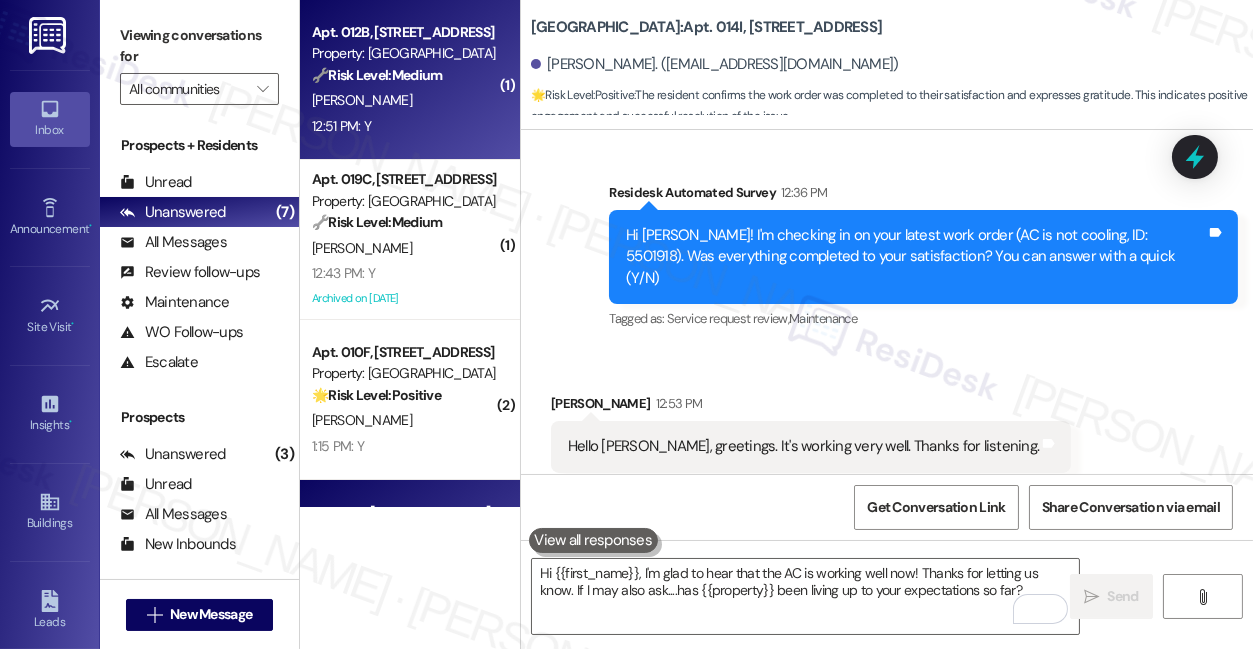 click on "[PERSON_NAME]" at bounding box center [404, 100] 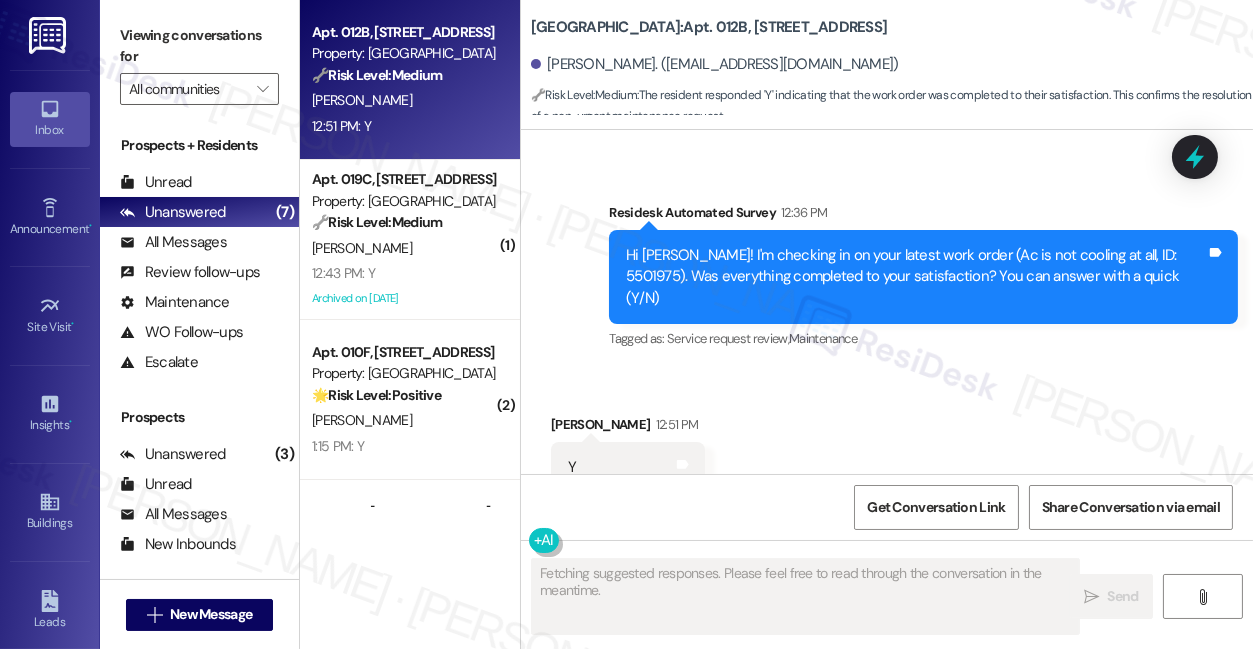 scroll, scrollTop: 1694, scrollLeft: 0, axis: vertical 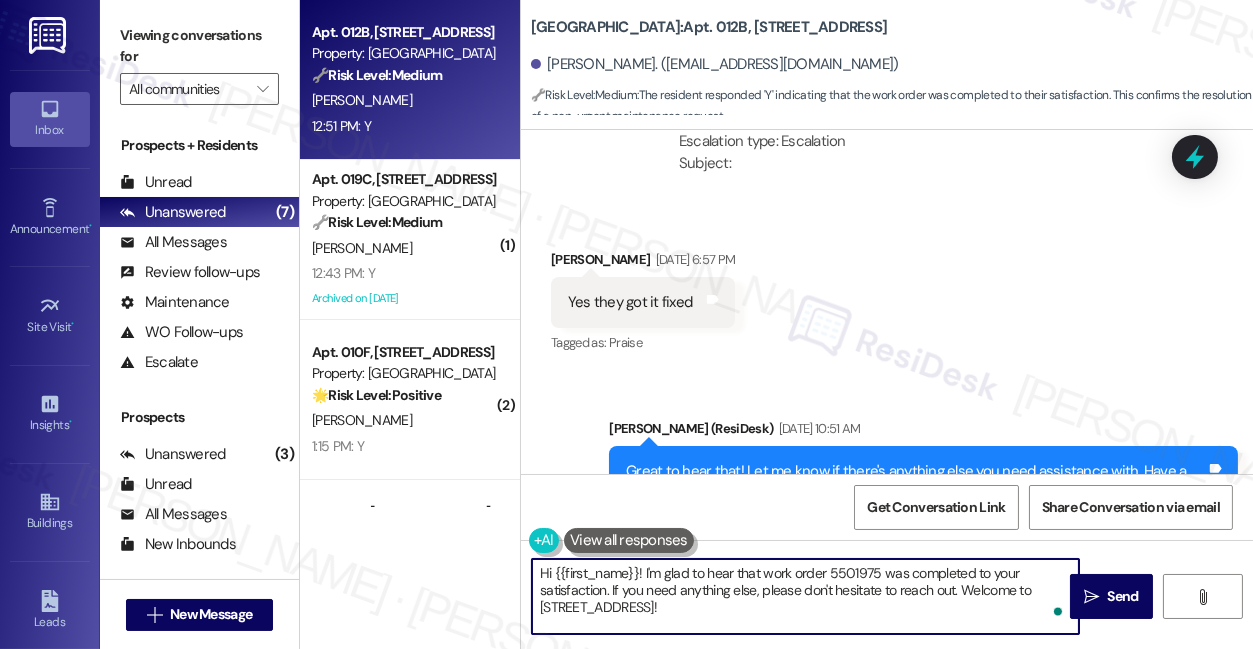 drag, startPoint x: 694, startPoint y: 607, endPoint x: 610, endPoint y: 590, distance: 85.70297 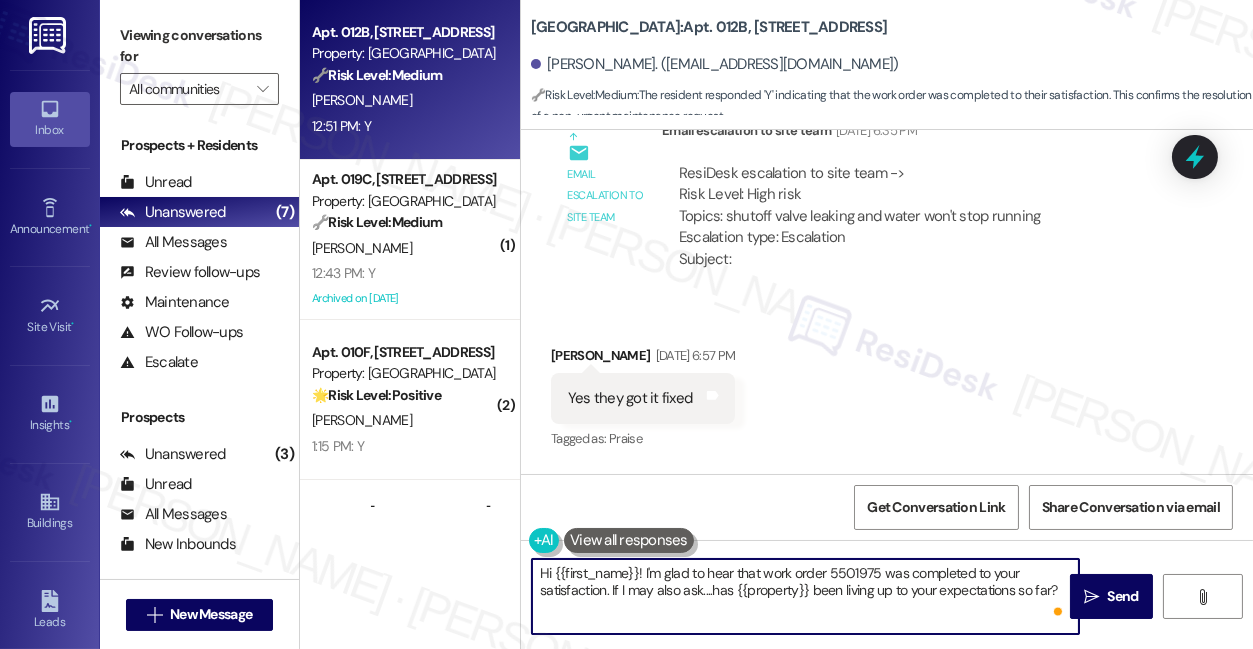 scroll, scrollTop: 1603, scrollLeft: 0, axis: vertical 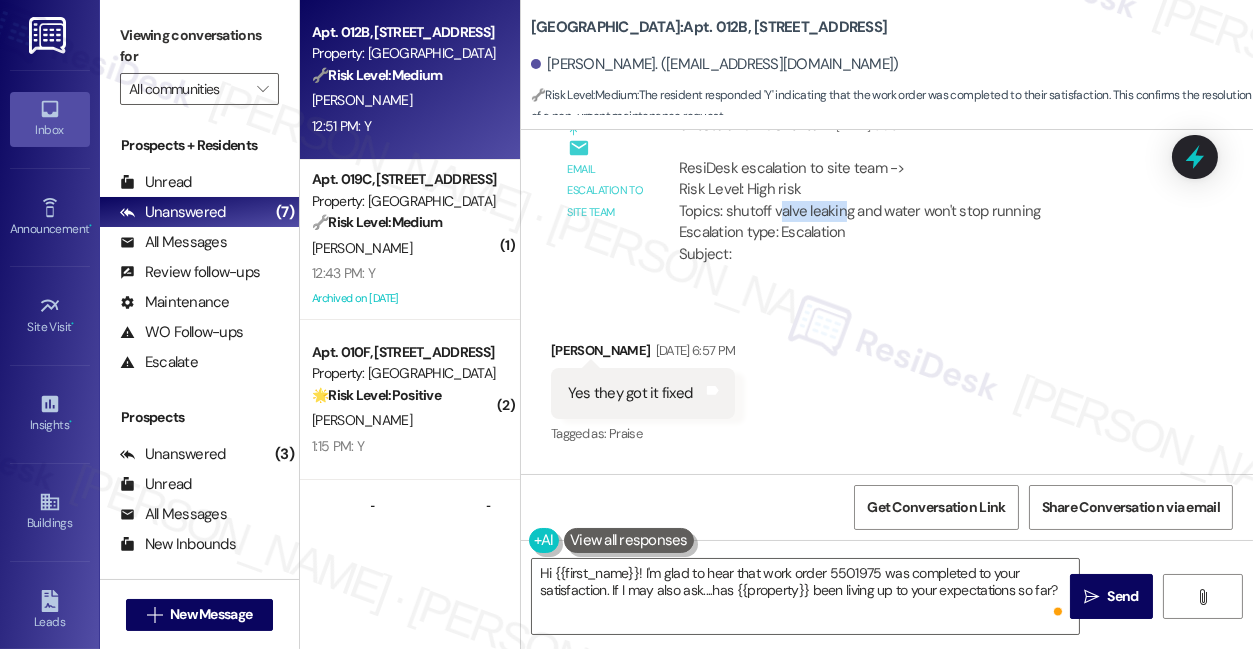 drag, startPoint x: 778, startPoint y: 212, endPoint x: 834, endPoint y: 219, distance: 56.435802 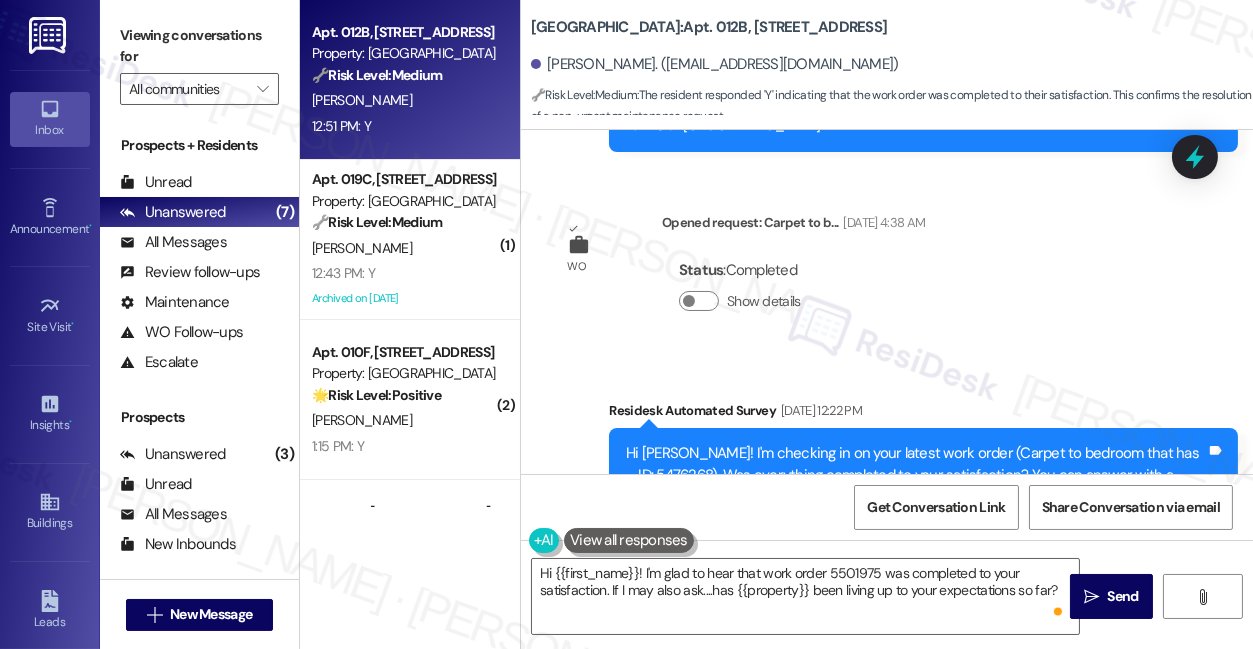 scroll, scrollTop: 4952, scrollLeft: 0, axis: vertical 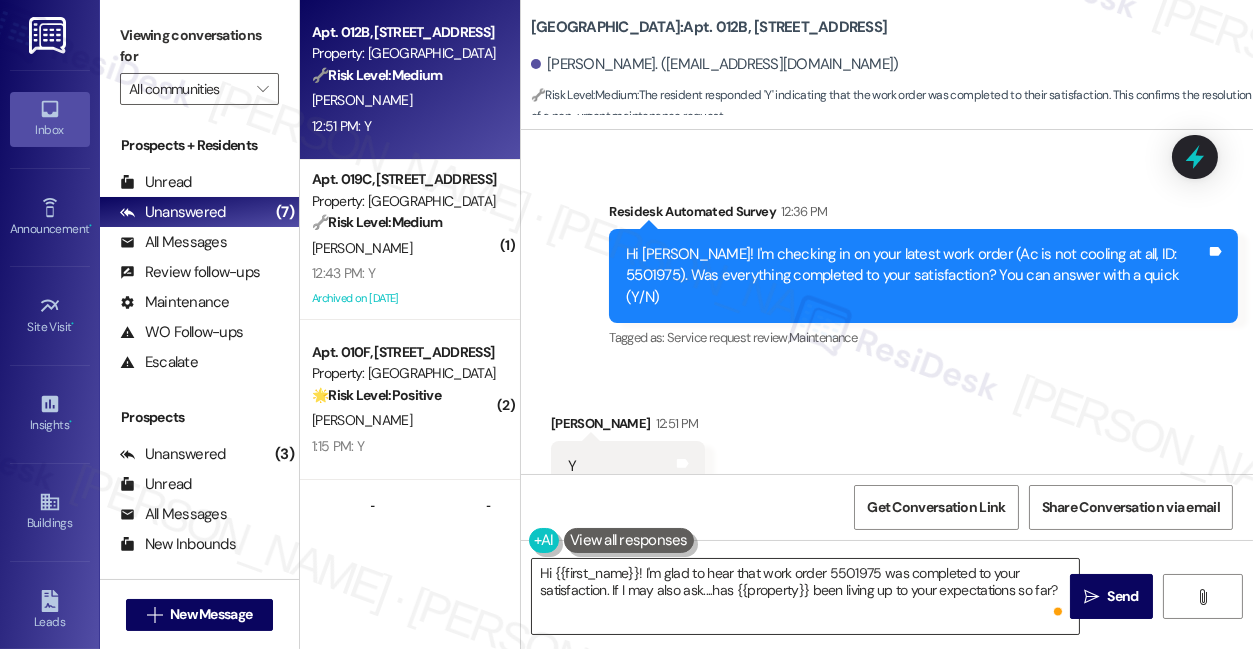 click on "Hi {{first_name}}! I'm glad to hear that work order 5501975 was completed to your satisfaction. If I may also ask....has {{property}} been living up to your expectations so far?" at bounding box center (805, 596) 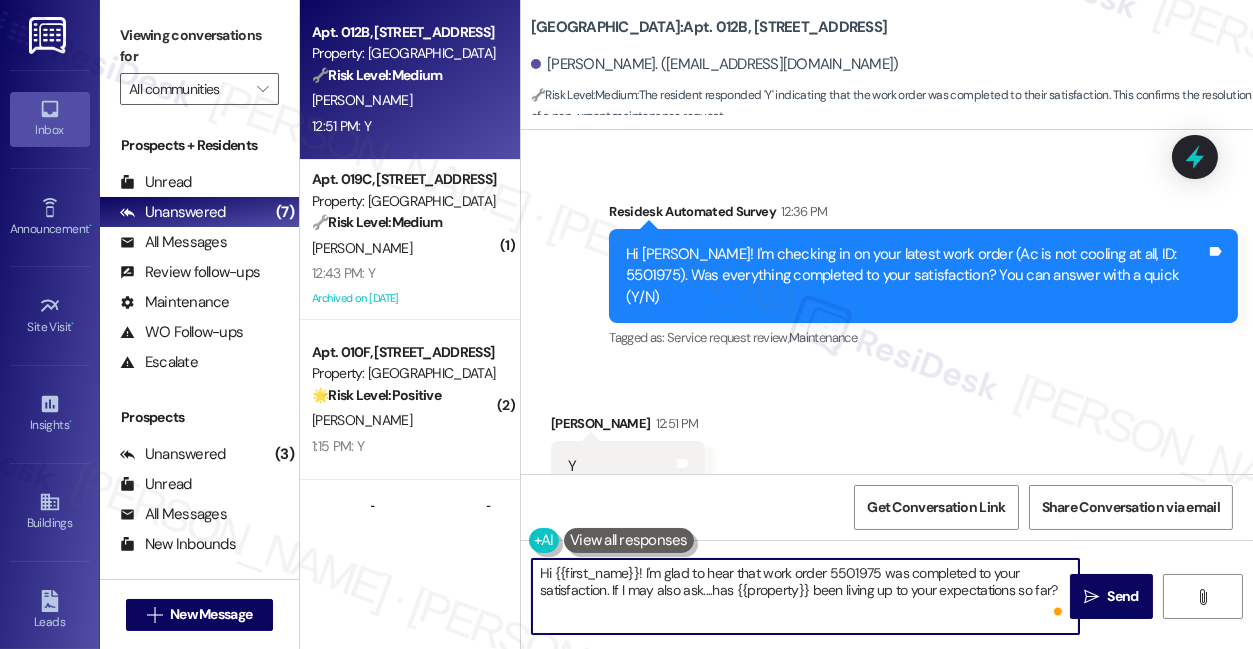click on "Hi {{first_name}}! I'm glad to hear that work order 5501975 was completed to your satisfaction. If I may also ask....has {{property}} been living up to your expectations so far?" at bounding box center [805, 596] 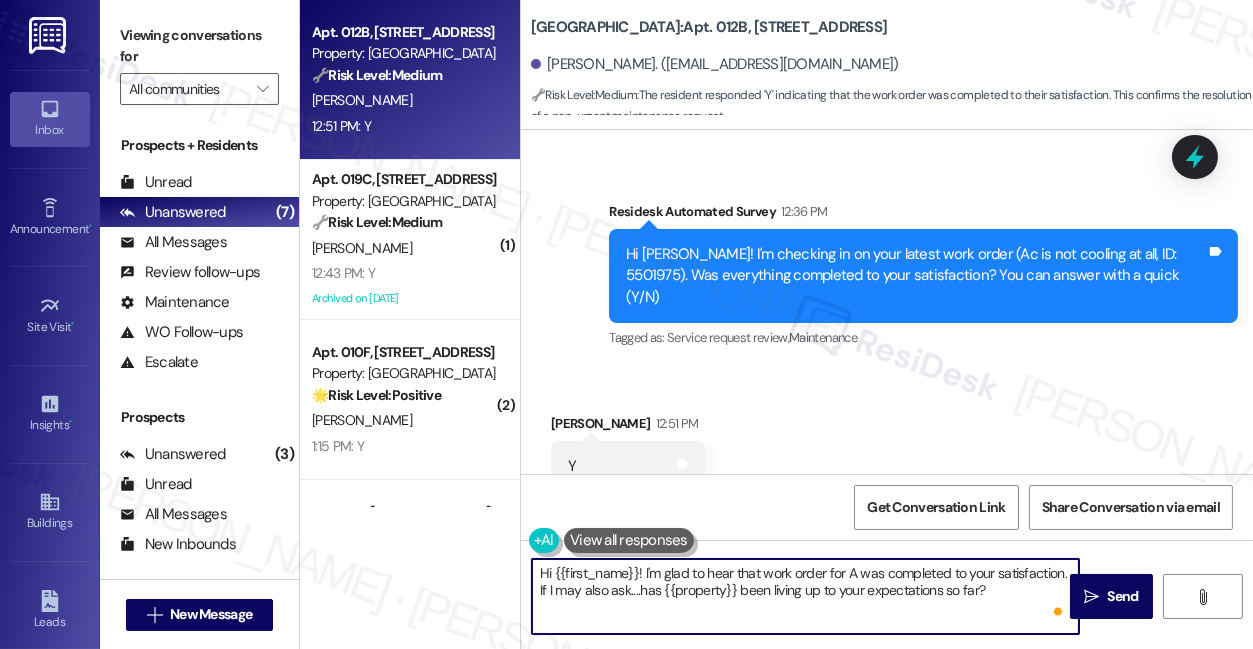 type on "Hi {{first_name}}! I'm glad to hear that work order for AC was completed to your satisfaction. If I may also ask....has {{property}} been living up to your expectations so far?" 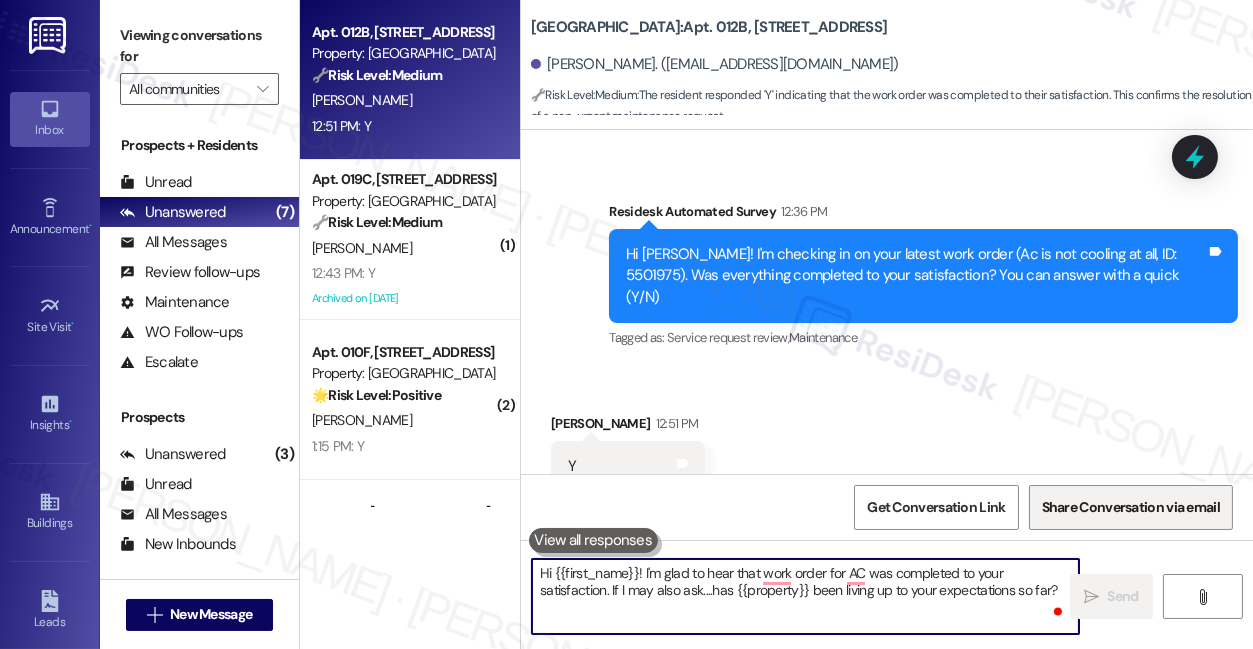 scroll, scrollTop: 4951, scrollLeft: 0, axis: vertical 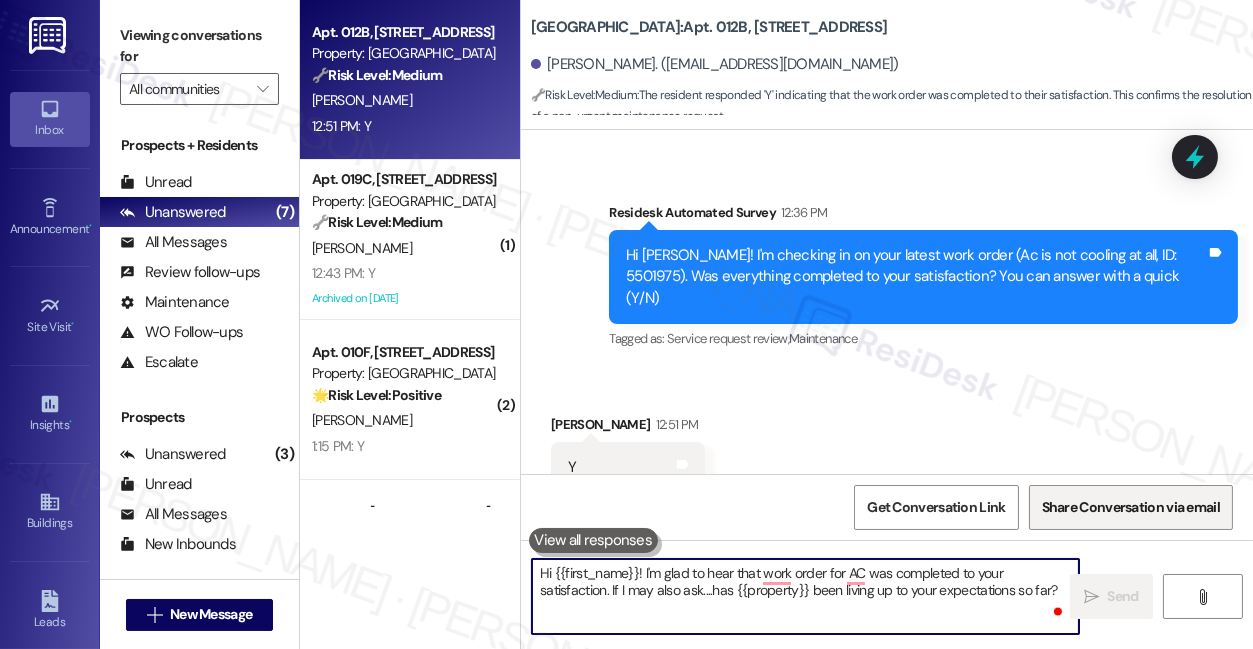 type 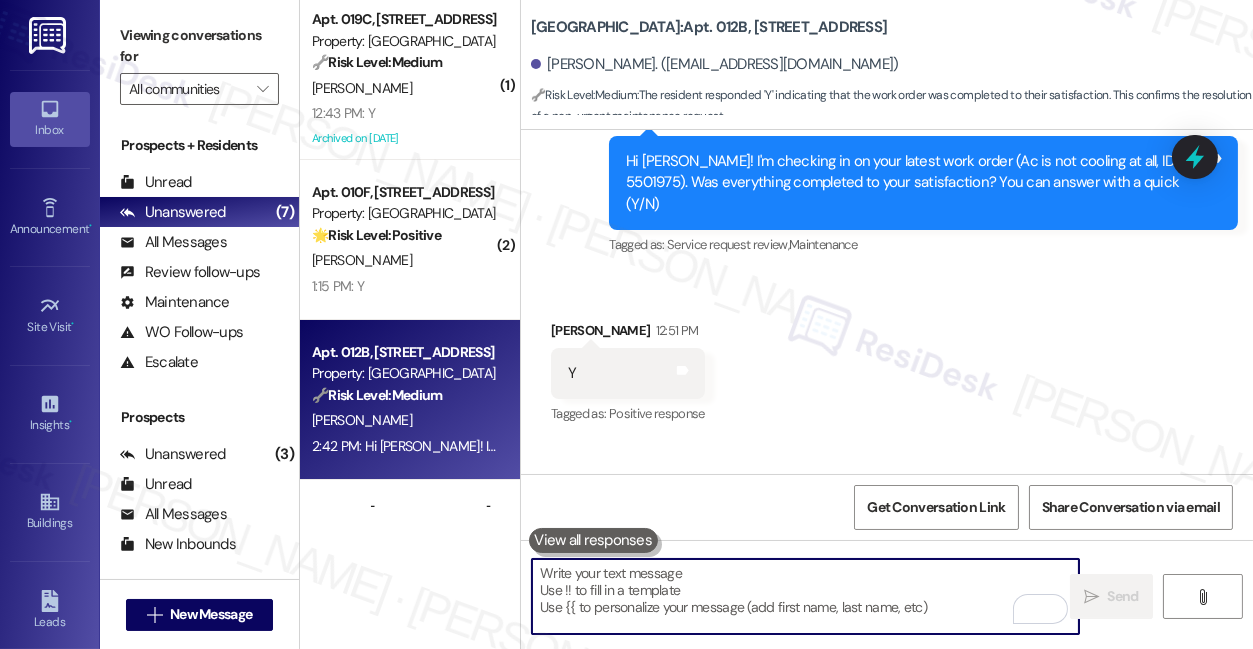 scroll, scrollTop: 5112, scrollLeft: 0, axis: vertical 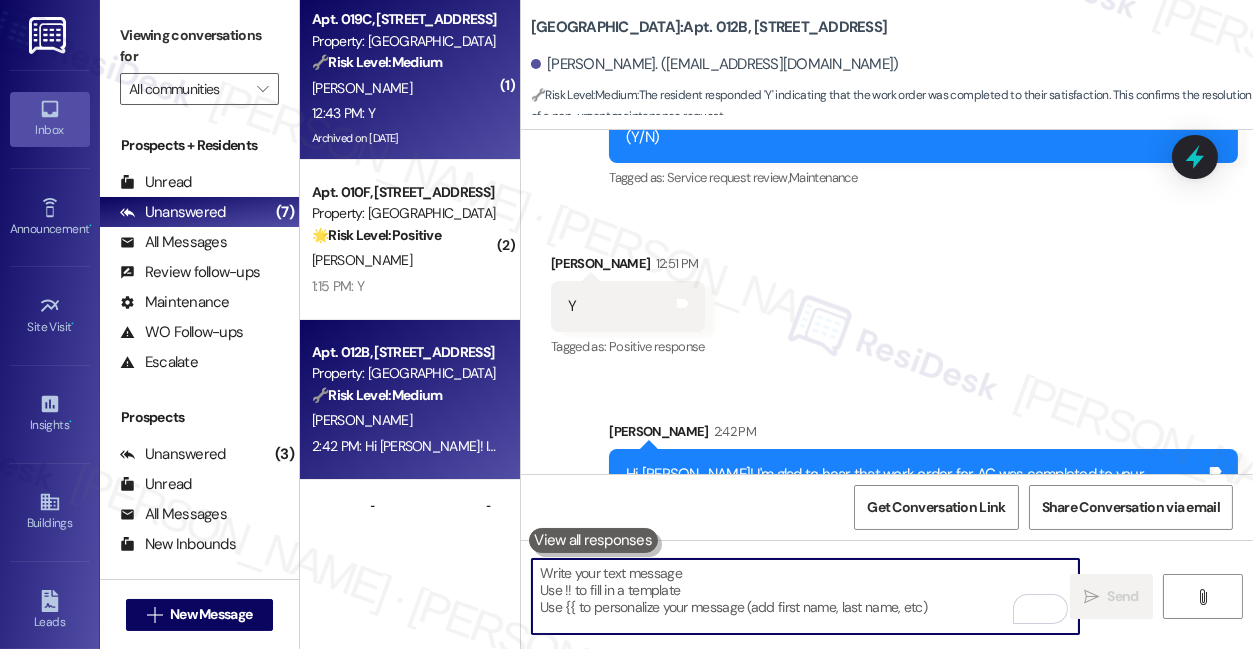 click on "Archived on [DATE]" at bounding box center (404, 138) 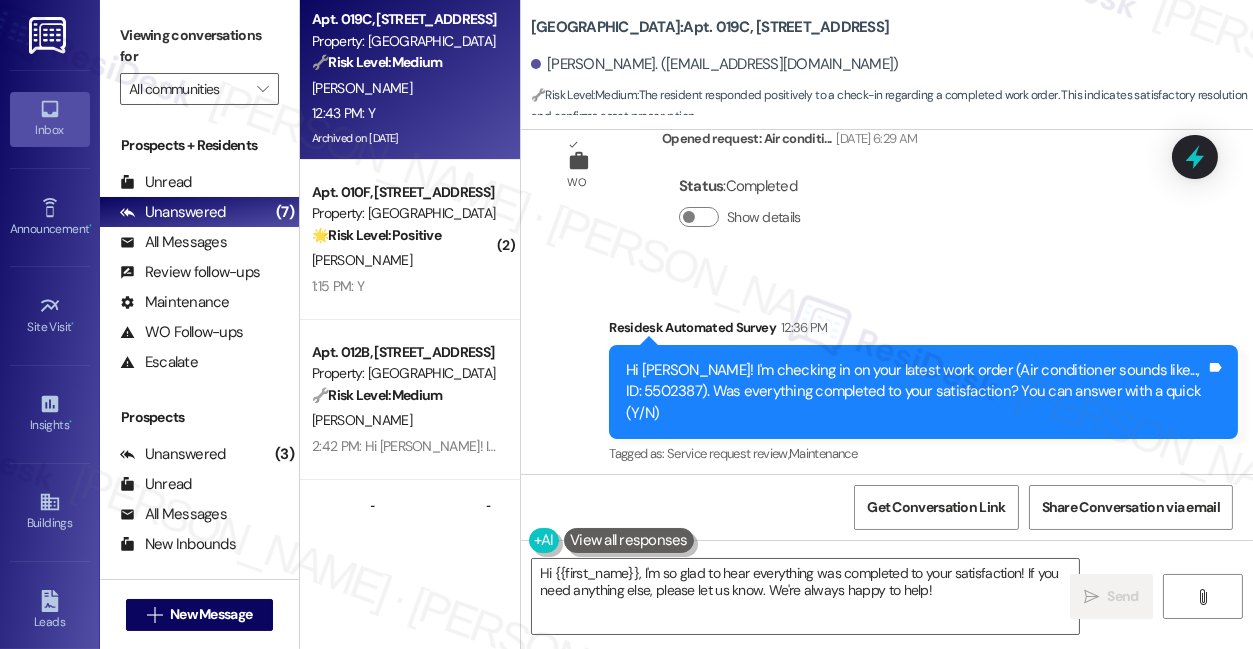 scroll, scrollTop: 34238, scrollLeft: 0, axis: vertical 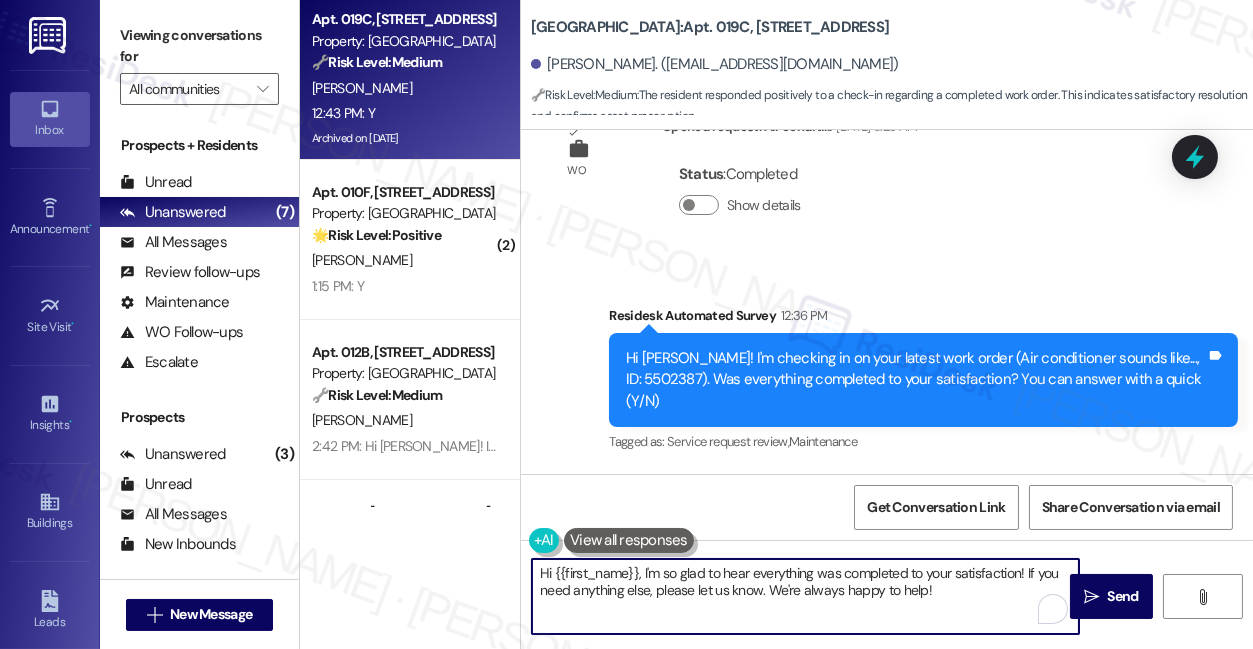 click on "Hi {{first_name}}, I'm so glad to hear everything was completed to your satisfaction! If you need anything else, please let us know. We're always happy to help!" at bounding box center (805, 596) 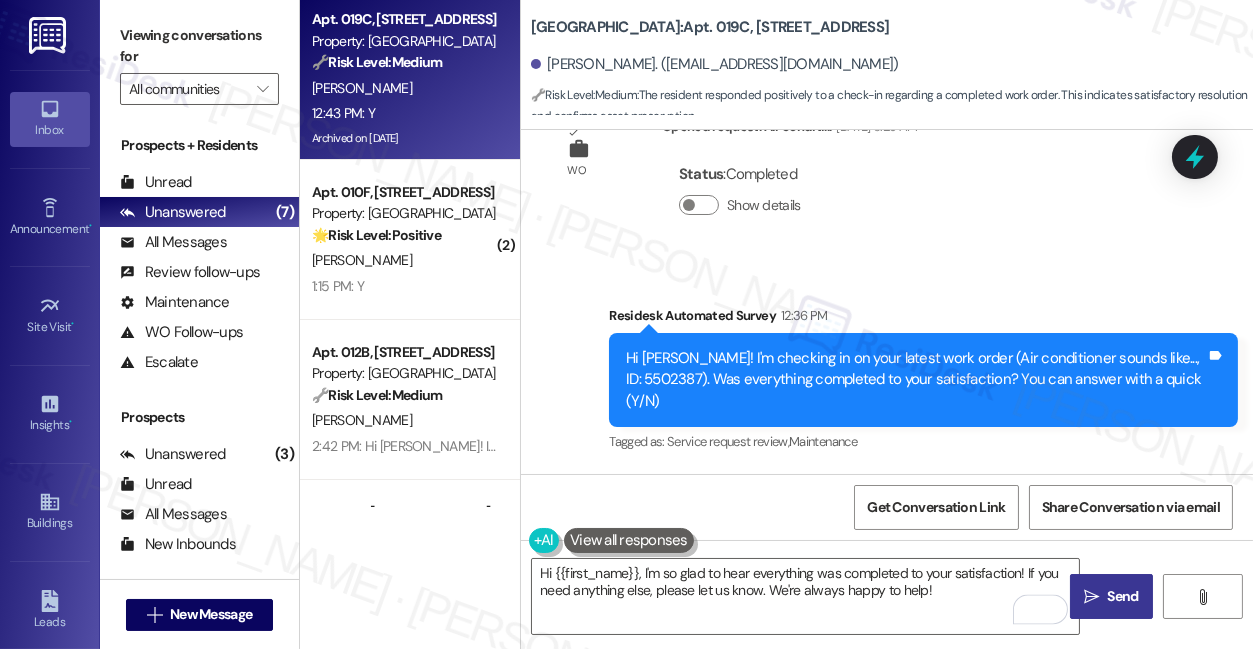 click on "Send" at bounding box center (1123, 596) 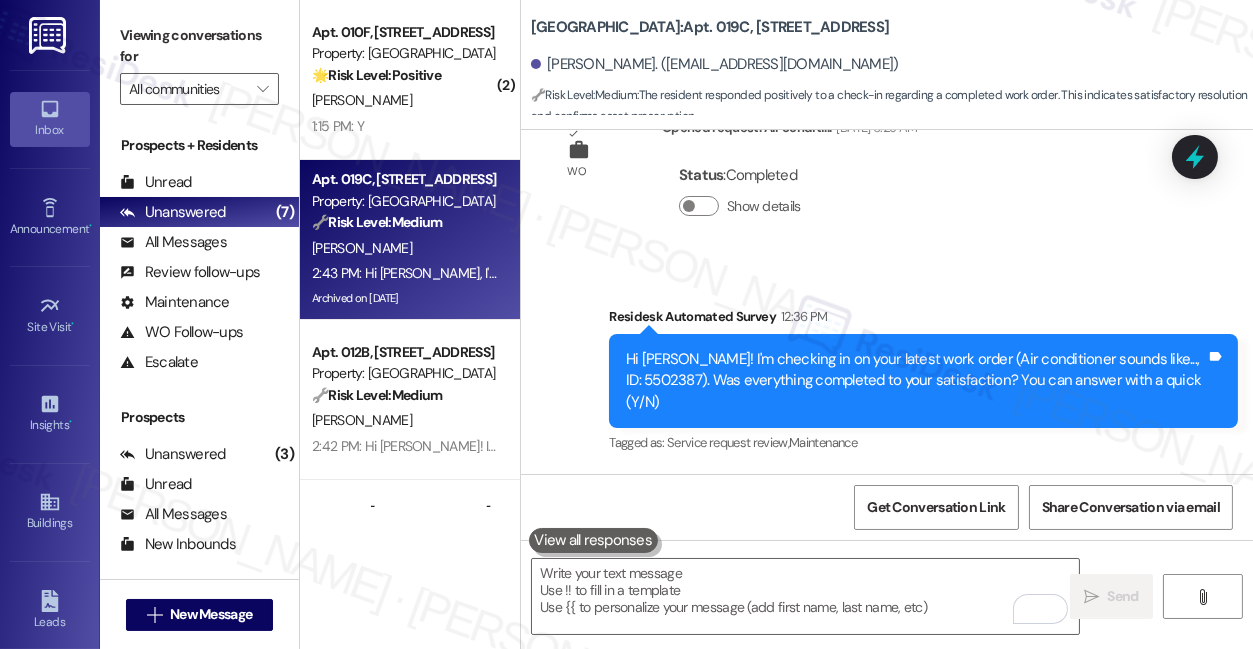 scroll, scrollTop: 34399, scrollLeft: 0, axis: vertical 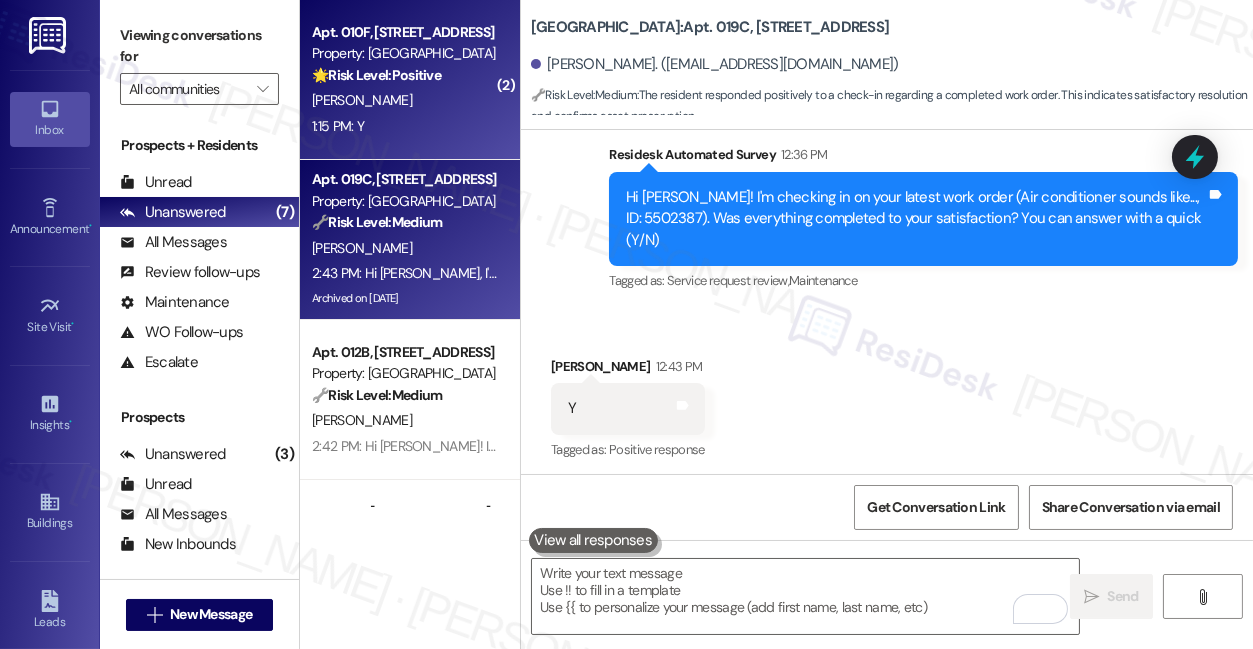 click on "[PERSON_NAME]" at bounding box center [404, 100] 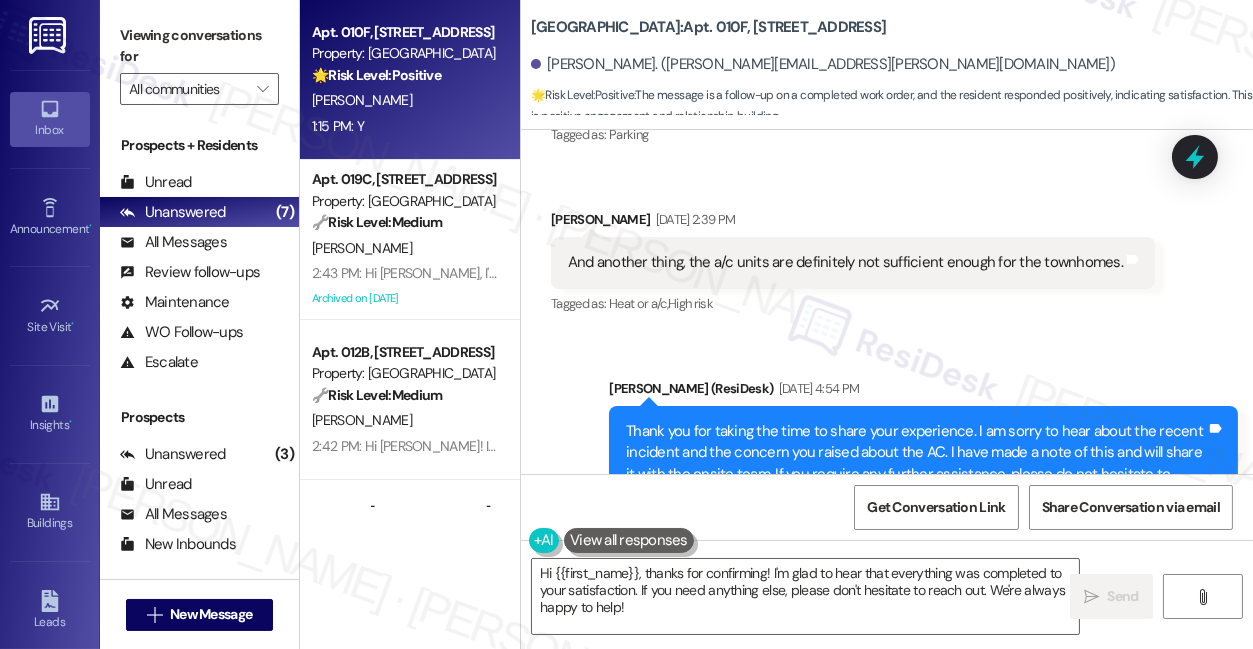 scroll, scrollTop: 2584, scrollLeft: 0, axis: vertical 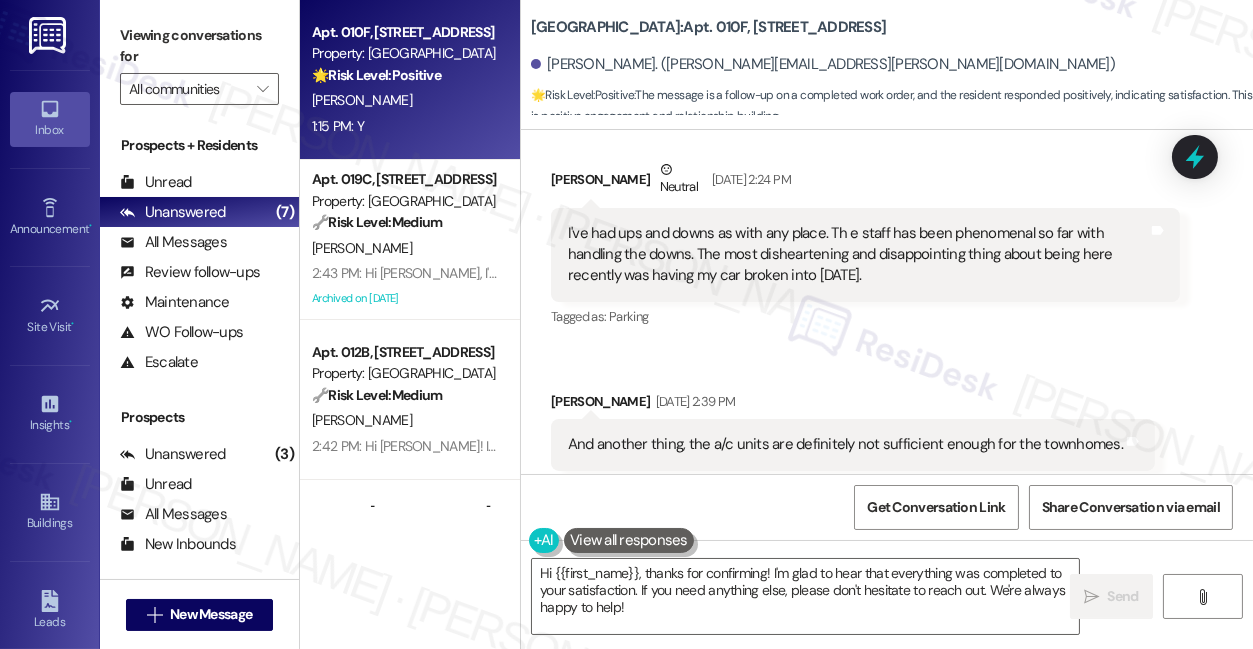 click on "And another thing, the a/c units are definitely not sufficient enough for the townhomes.  Tags and notes" at bounding box center (853, 444) 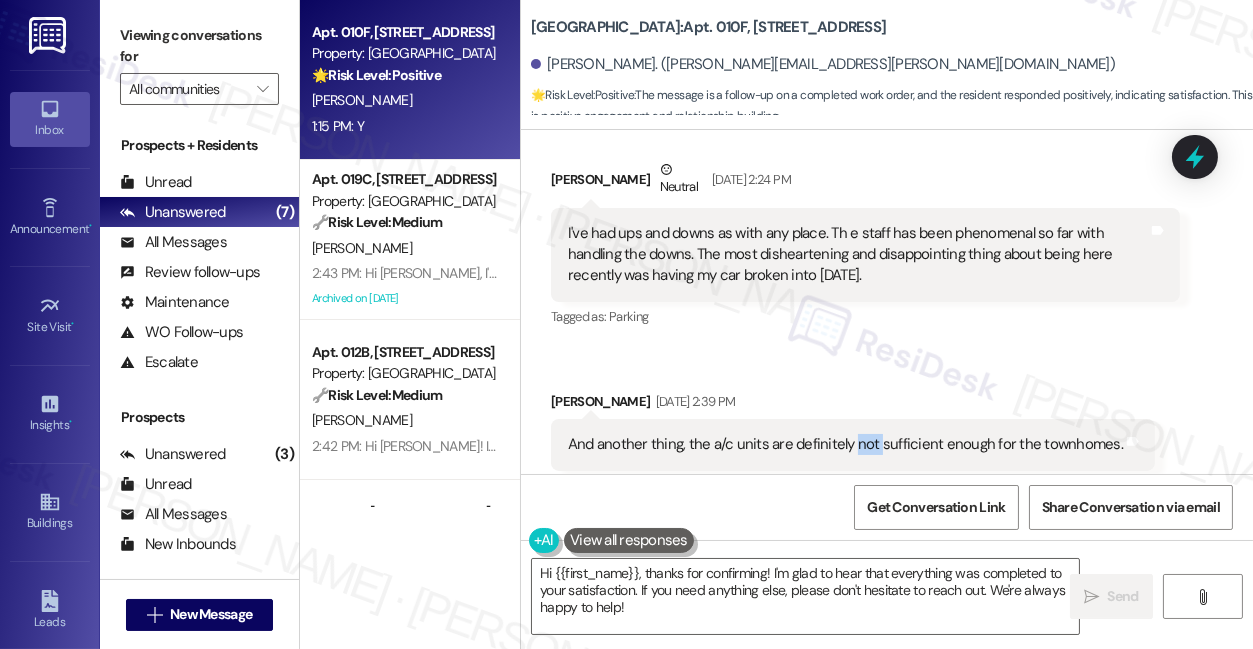 click on "And another thing, the a/c units are definitely not sufficient enough for the townhomes.  Tags and notes" at bounding box center [853, 444] 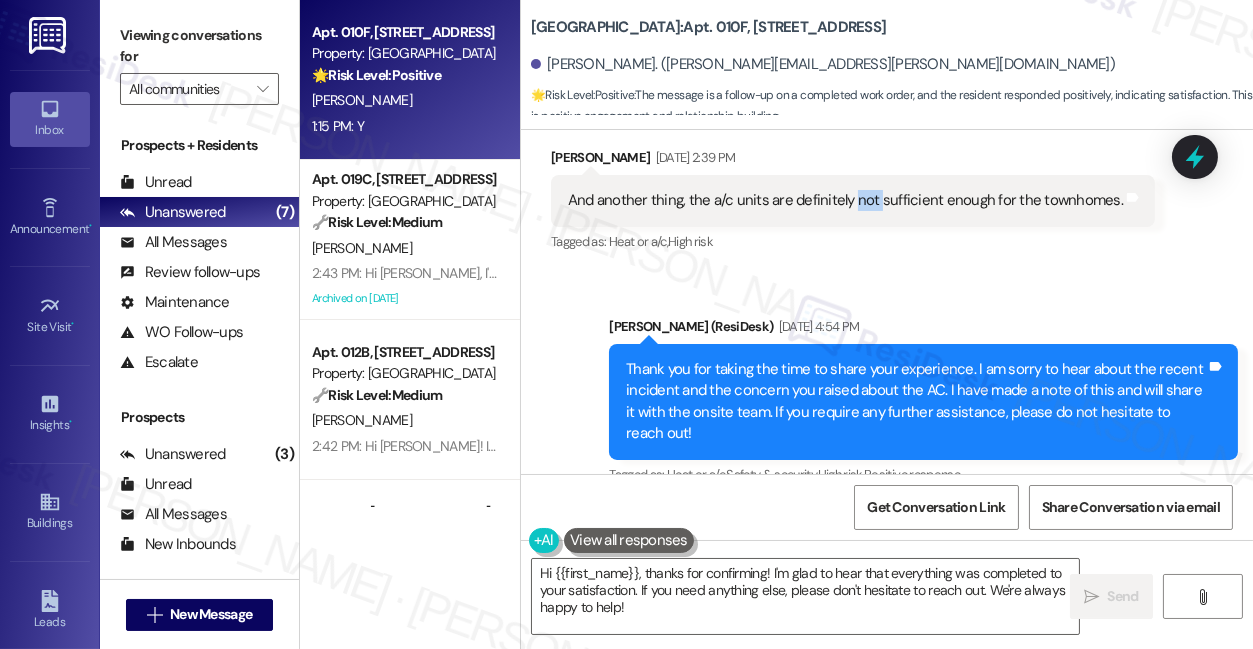 scroll, scrollTop: 3039, scrollLeft: 0, axis: vertical 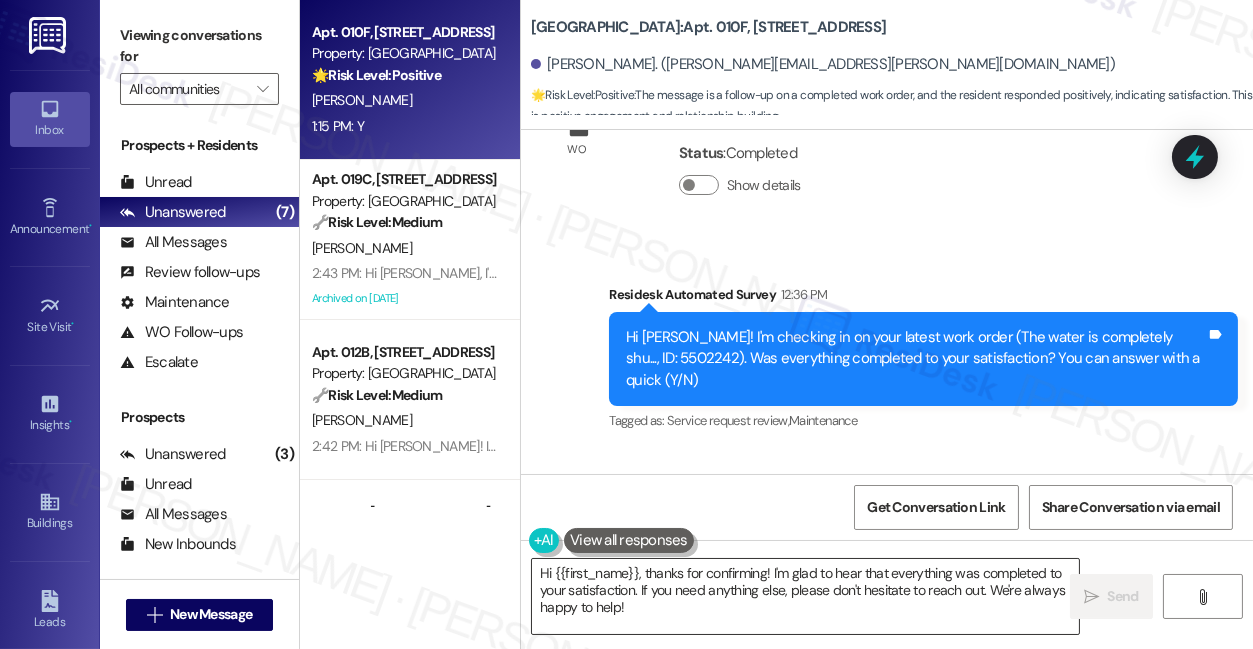 click on "Hi {{first_name}}, thanks for confirming! I'm glad to hear that everything was completed to your satisfaction. If you need anything else, please don't hesitate to reach out. We're always happy to help!" at bounding box center (805, 596) 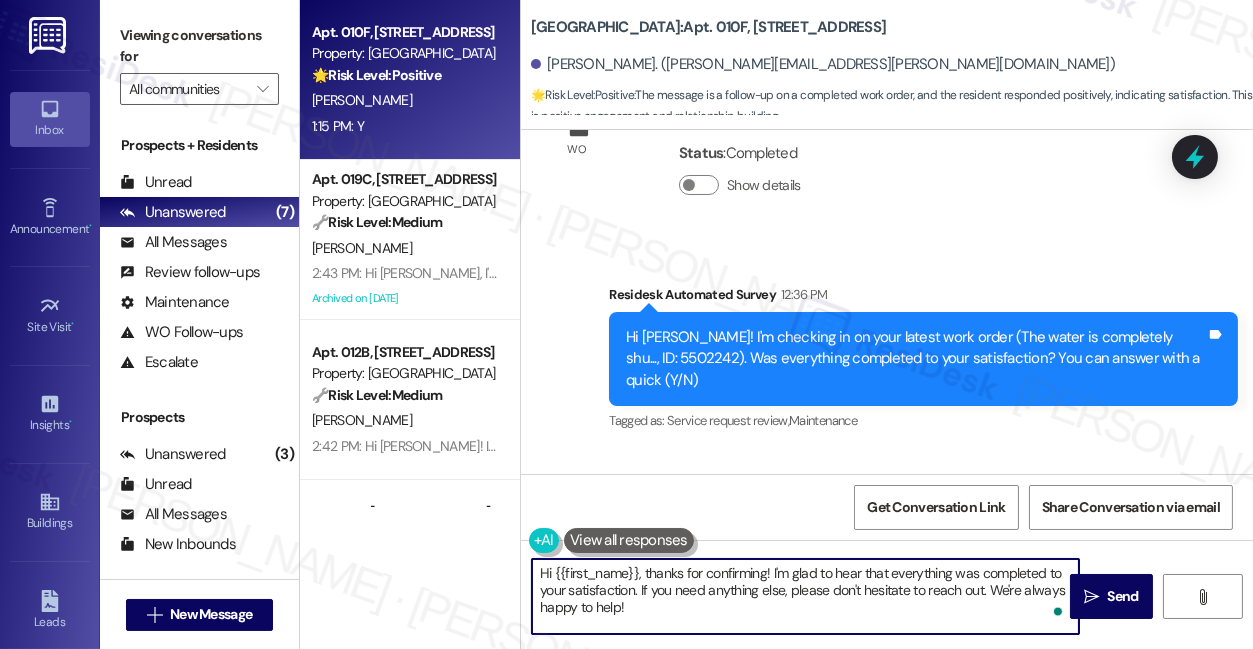drag, startPoint x: 712, startPoint y: 622, endPoint x: 640, endPoint y: 592, distance: 78 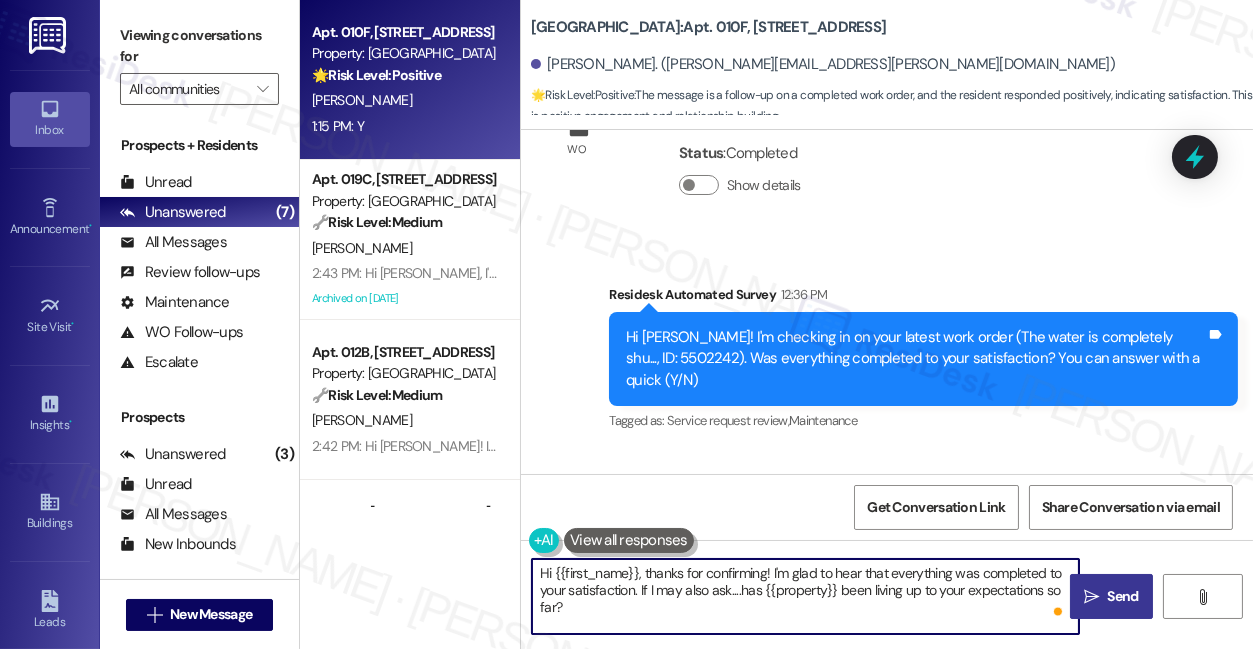 type on "Hi {{first_name}}, thanks for confirming! I'm glad to hear that everything was completed to your satisfaction. If I may also ask....has {{property}} been living up to your expectations so far?" 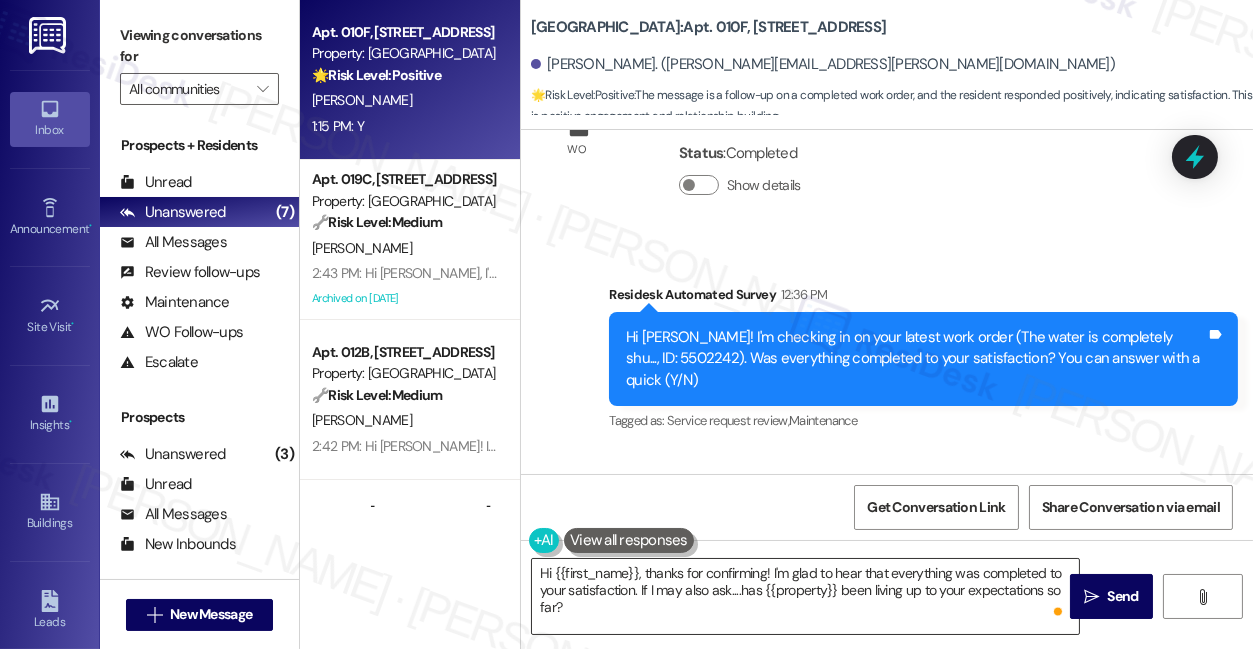 drag, startPoint x: 1101, startPoint y: 597, endPoint x: 742, endPoint y: 596, distance: 359.0014 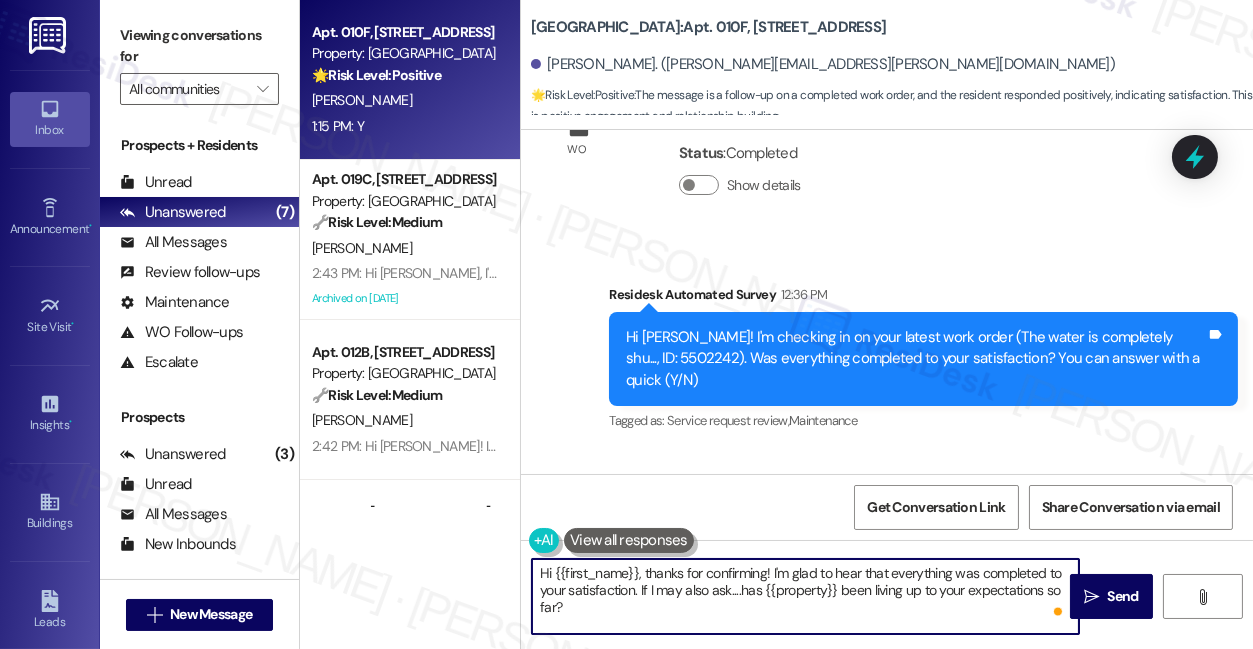 click on "Hi {{first_name}}, thanks for confirming! I'm glad to hear that everything was completed to your satisfaction. If I may also ask....has {{property}} been living up to your expectations so far?" at bounding box center [805, 596] 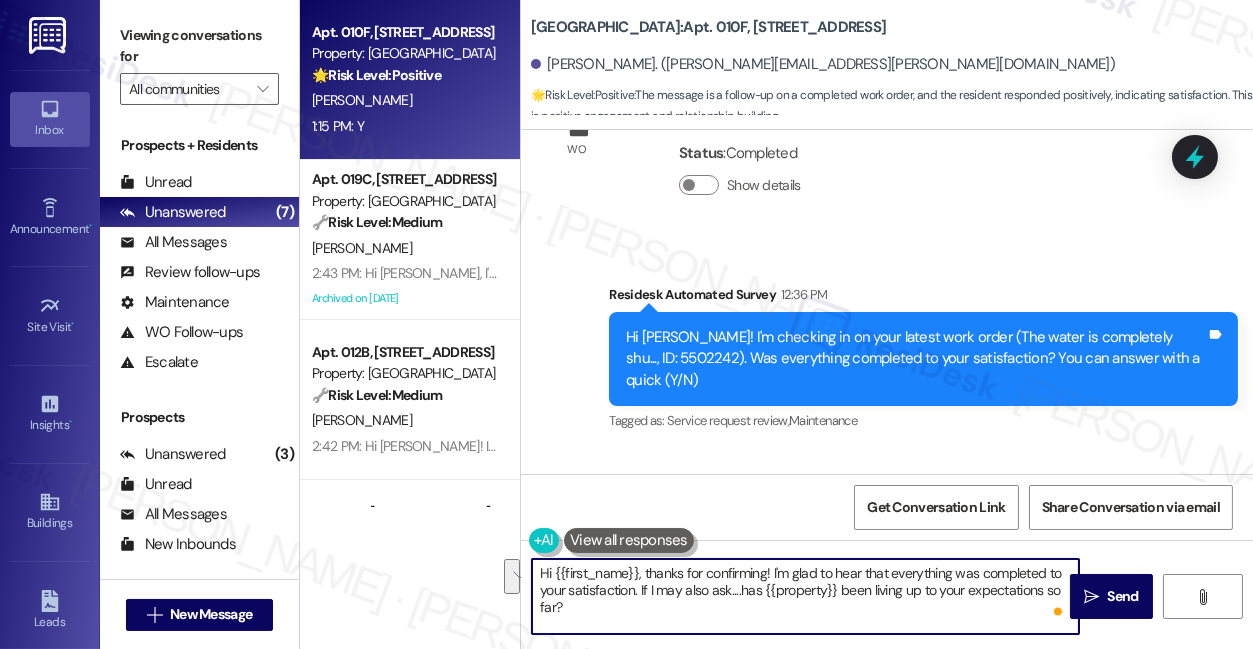click on "Hi {{first_name}}, thanks for confirming! I'm glad to hear that everything was completed to your satisfaction. If I may also ask....has {{property}} been living up to your expectations so far?" at bounding box center [805, 596] 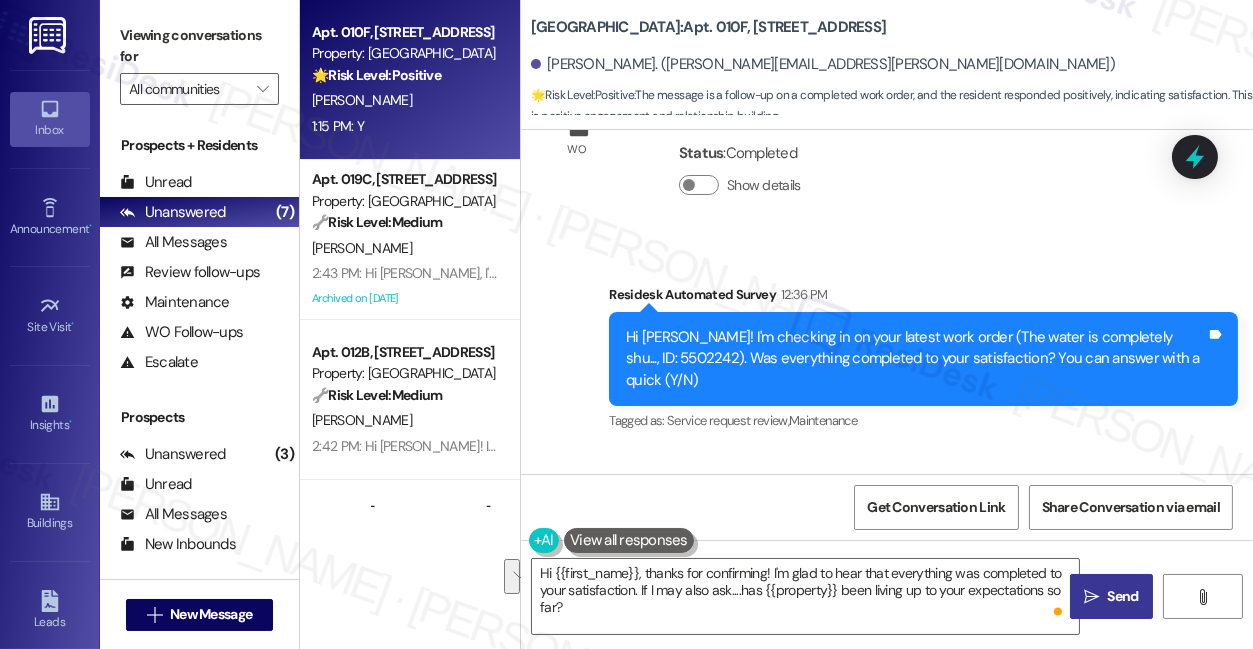 click on " Send" at bounding box center (1111, 596) 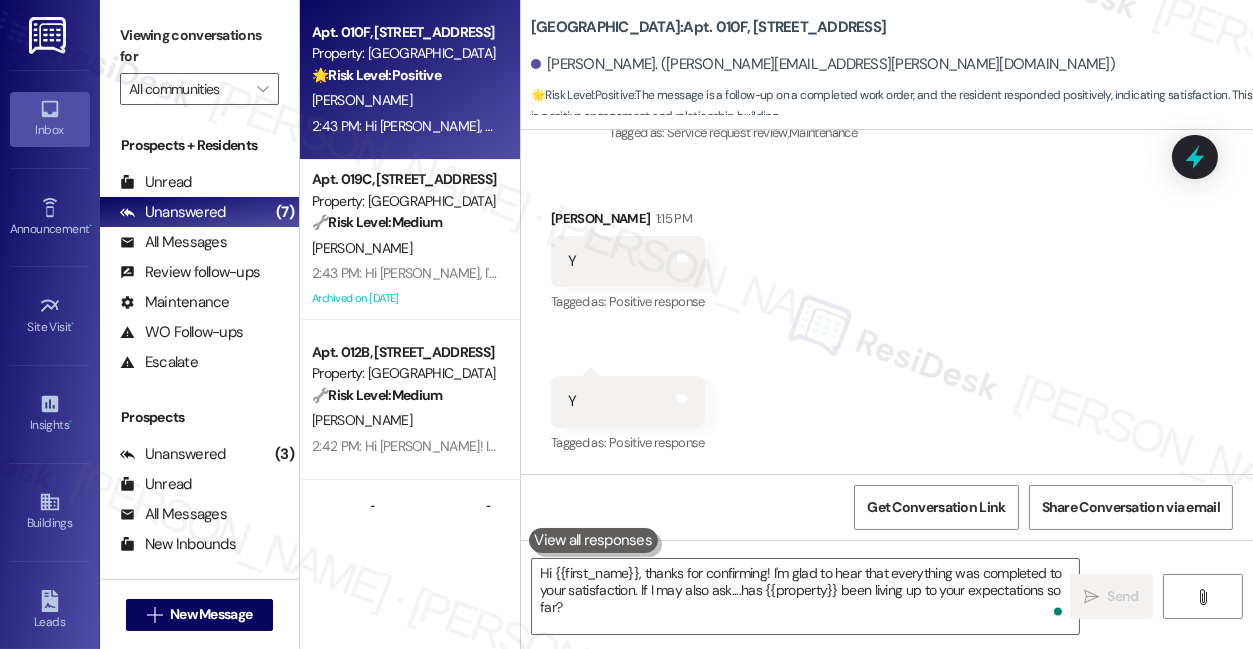 scroll, scrollTop: 8744, scrollLeft: 0, axis: vertical 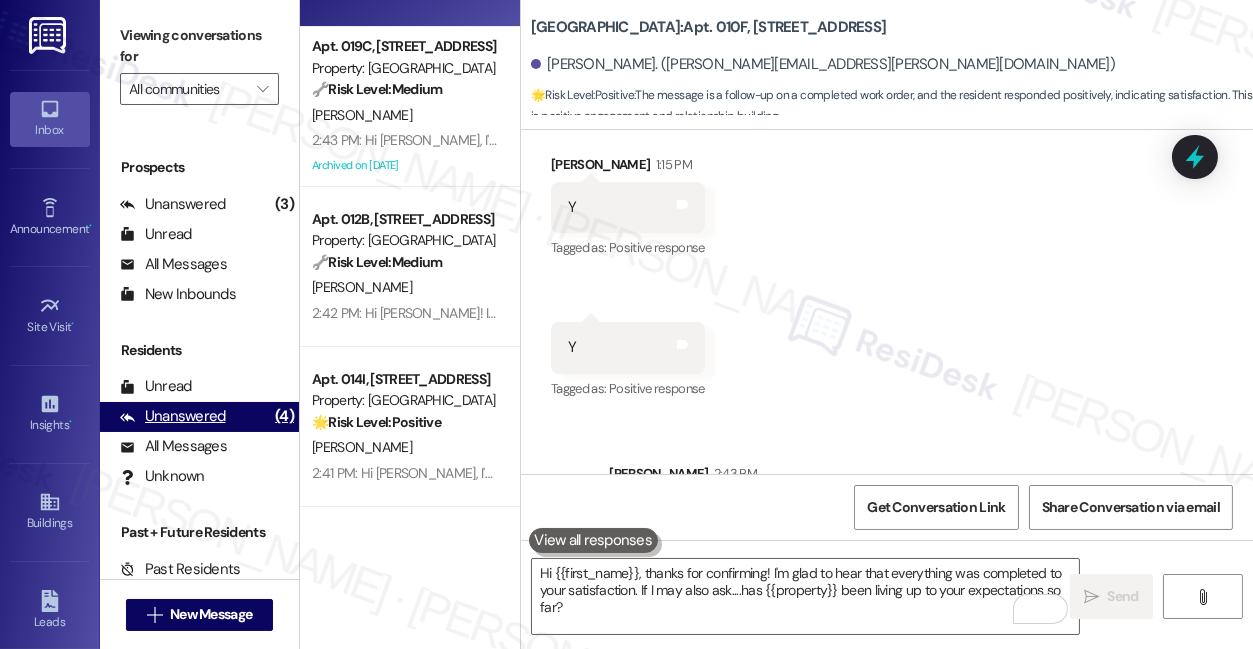click on "Unanswered" at bounding box center (173, 416) 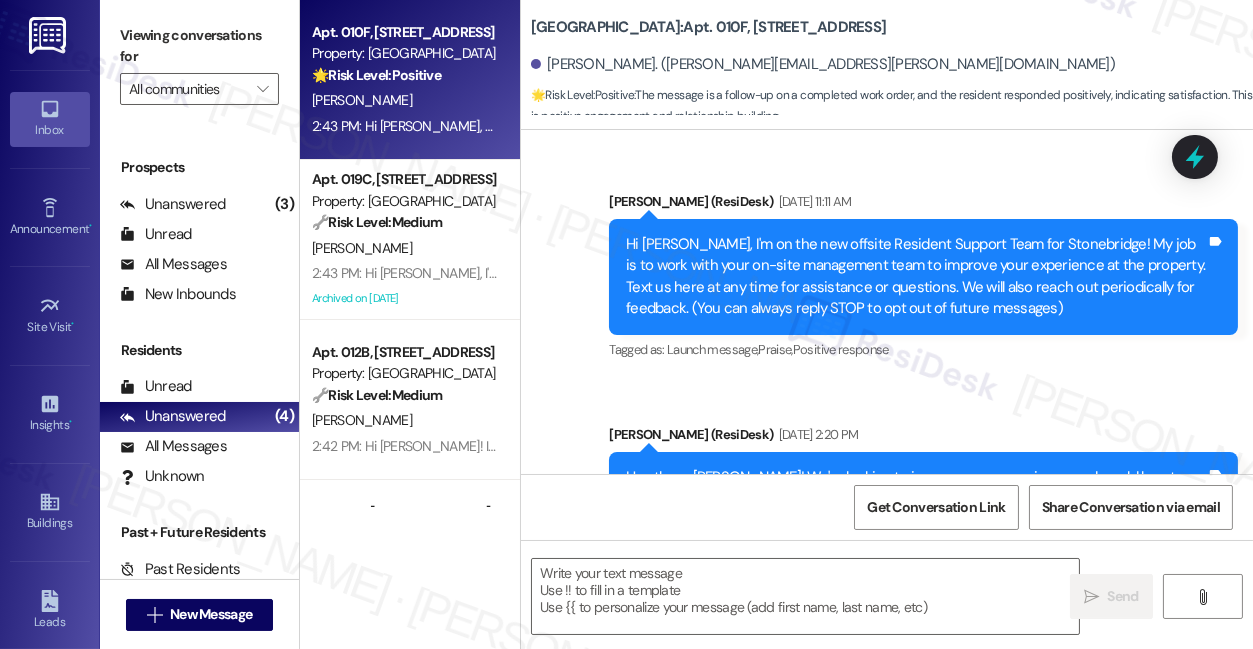scroll, scrollTop: 2912, scrollLeft: 0, axis: vertical 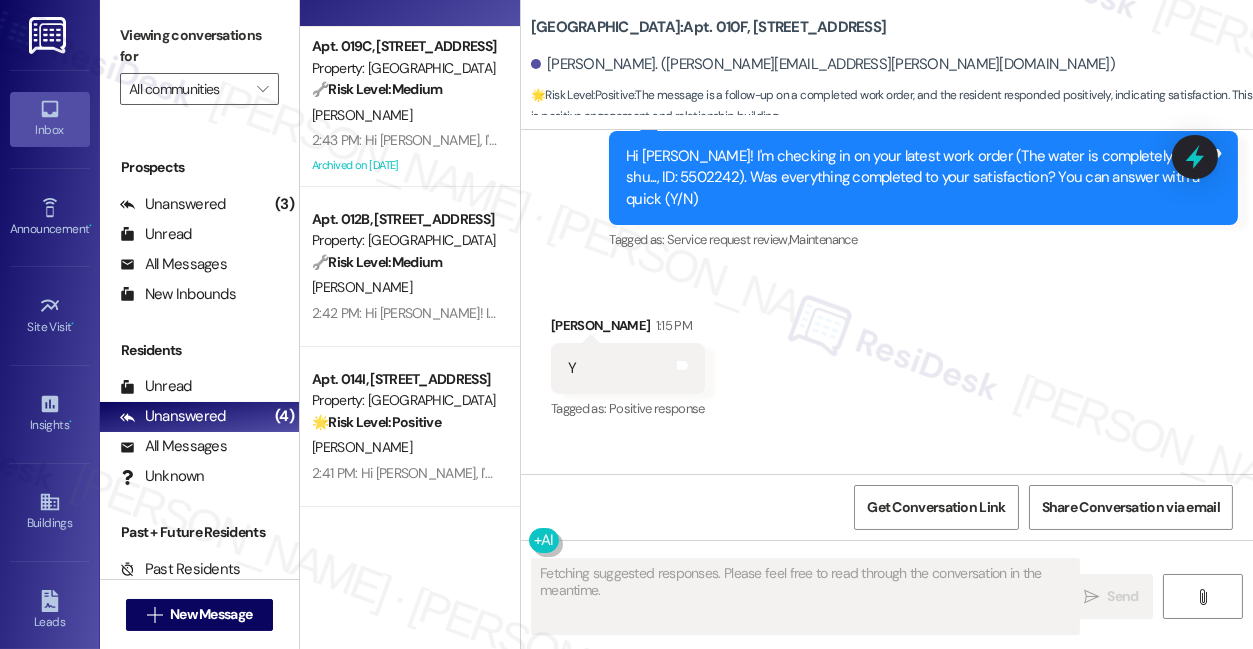 click on "[PERSON_NAME]" at bounding box center [404, 447] 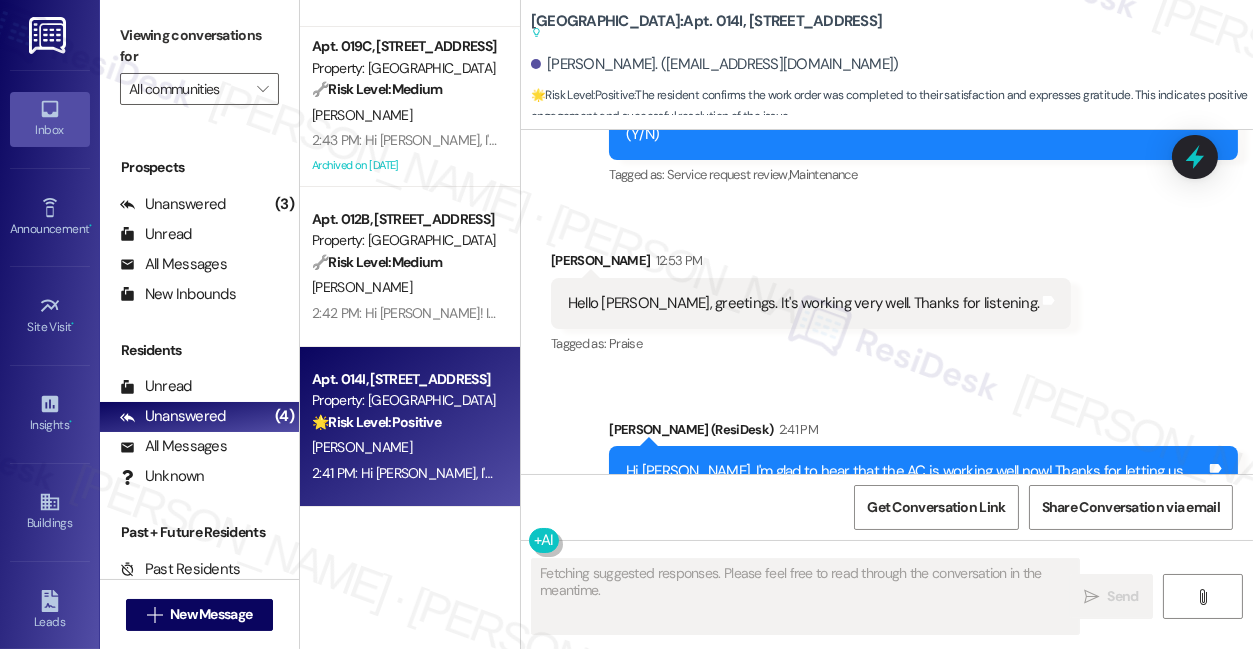 scroll, scrollTop: 4609, scrollLeft: 0, axis: vertical 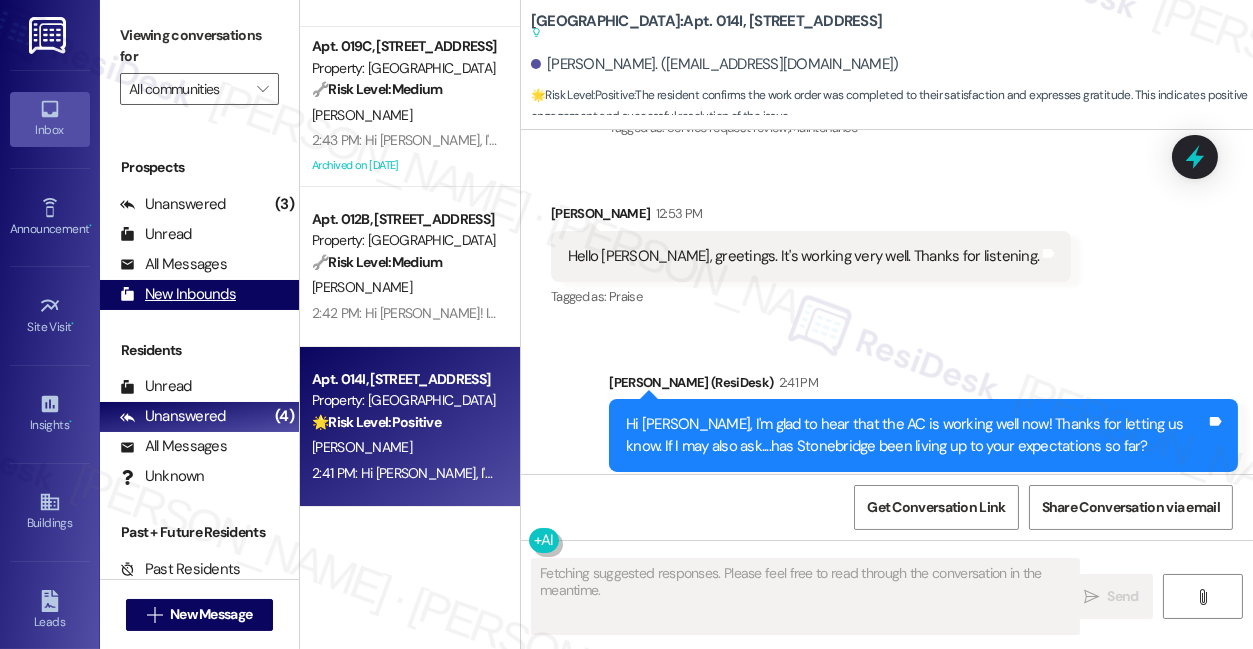 click on "New Inbounds (0)" at bounding box center [199, 295] 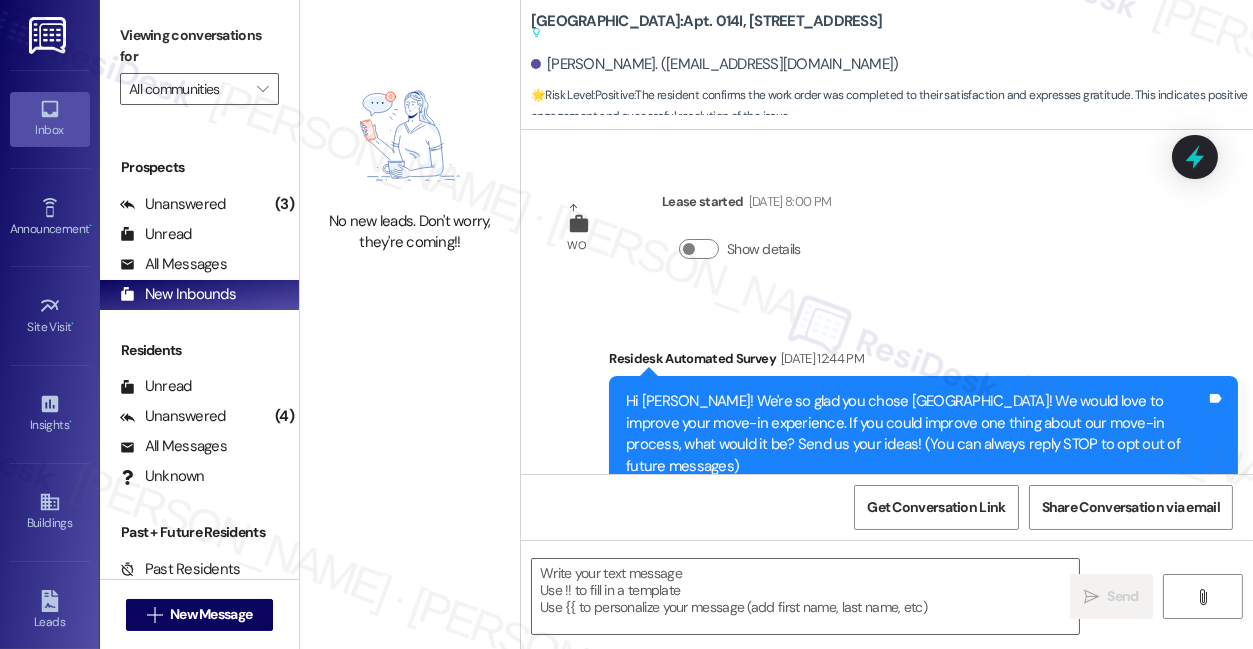 scroll, scrollTop: 4418, scrollLeft: 0, axis: vertical 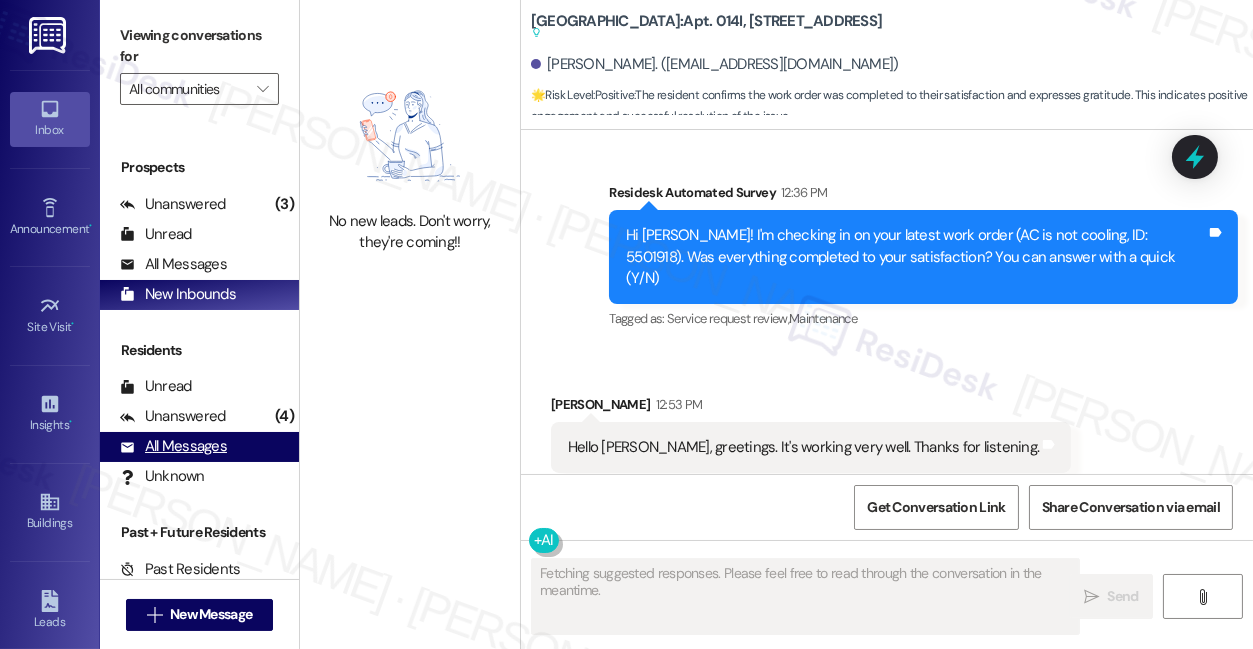 click on "All Messages" at bounding box center (173, 446) 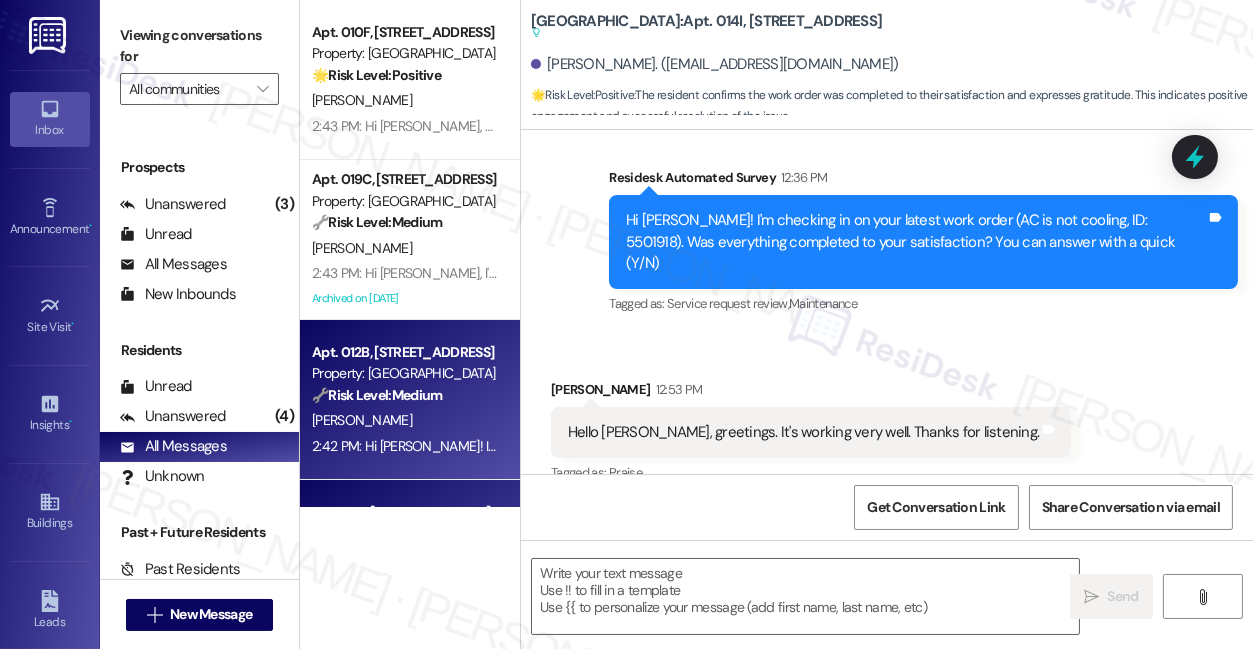 scroll, scrollTop: 4418, scrollLeft: 0, axis: vertical 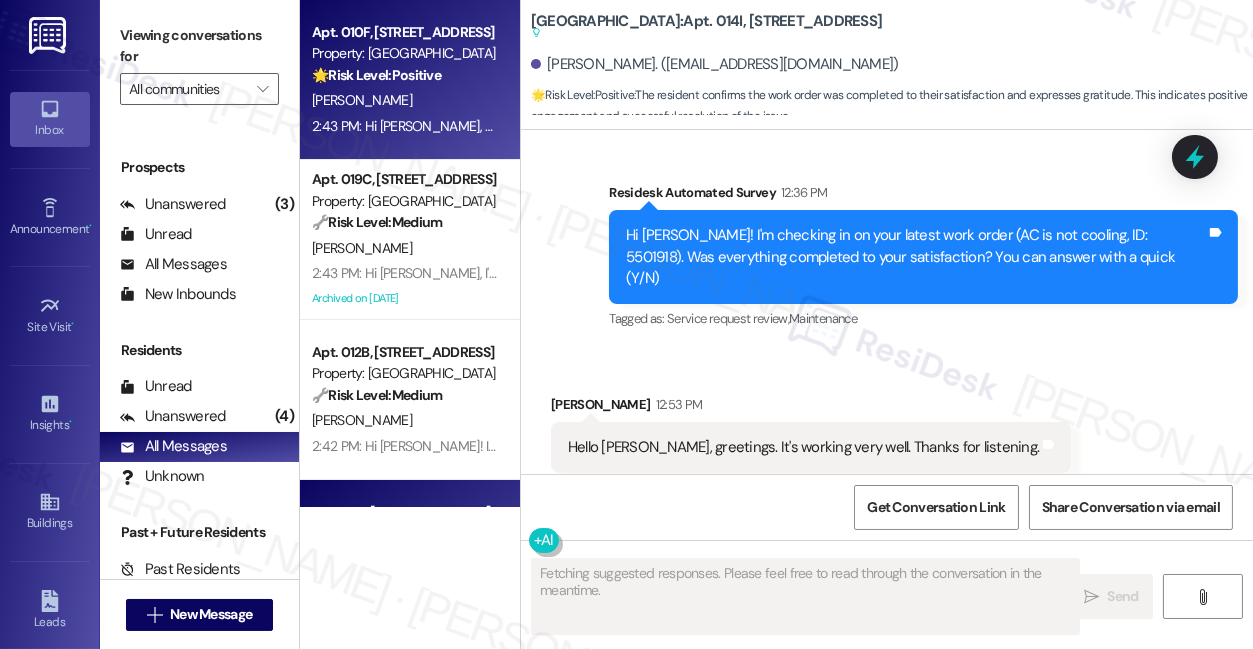 click on "2:43 PM: Hi [PERSON_NAME], thanks for confirming! I'm glad to hear that everything was completed to your satisfaction. If I may also ask....has Stonebridge been living up to your expectations so far? 2:43 PM: Hi [PERSON_NAME], thanks for confirming! I'm glad to hear that everything was completed to your satisfaction. If I may also ask....has Stonebridge been living up to your expectations so far?" at bounding box center [881, 126] 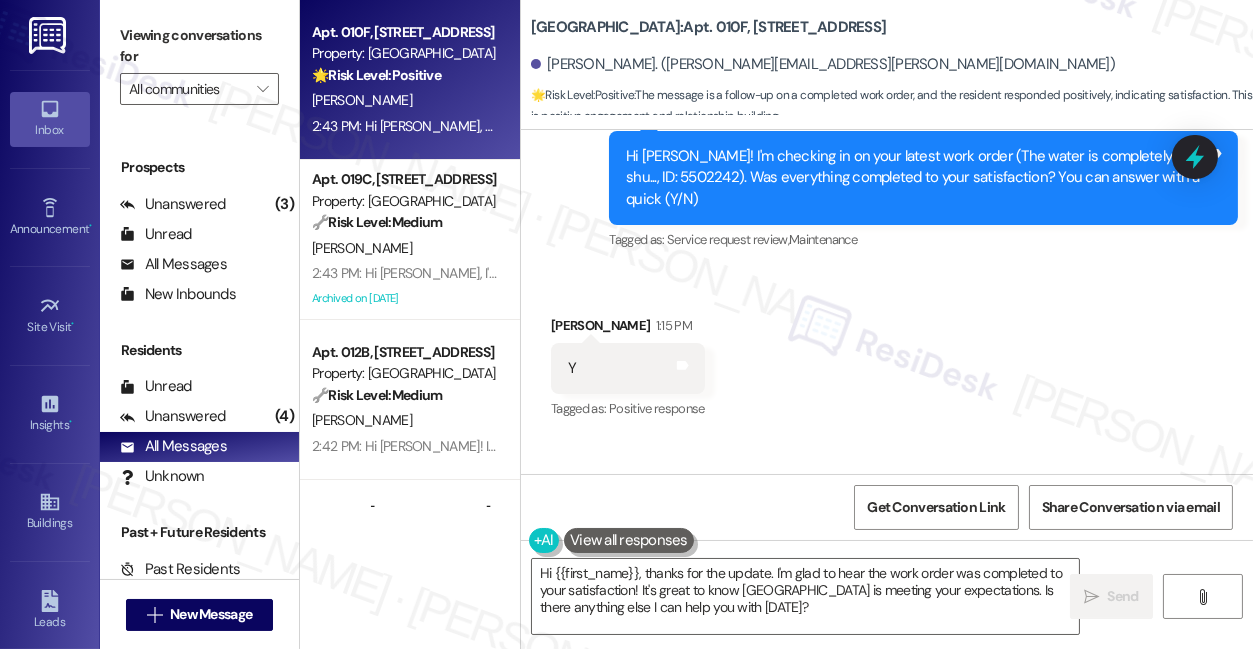 scroll, scrollTop: 8774, scrollLeft: 0, axis: vertical 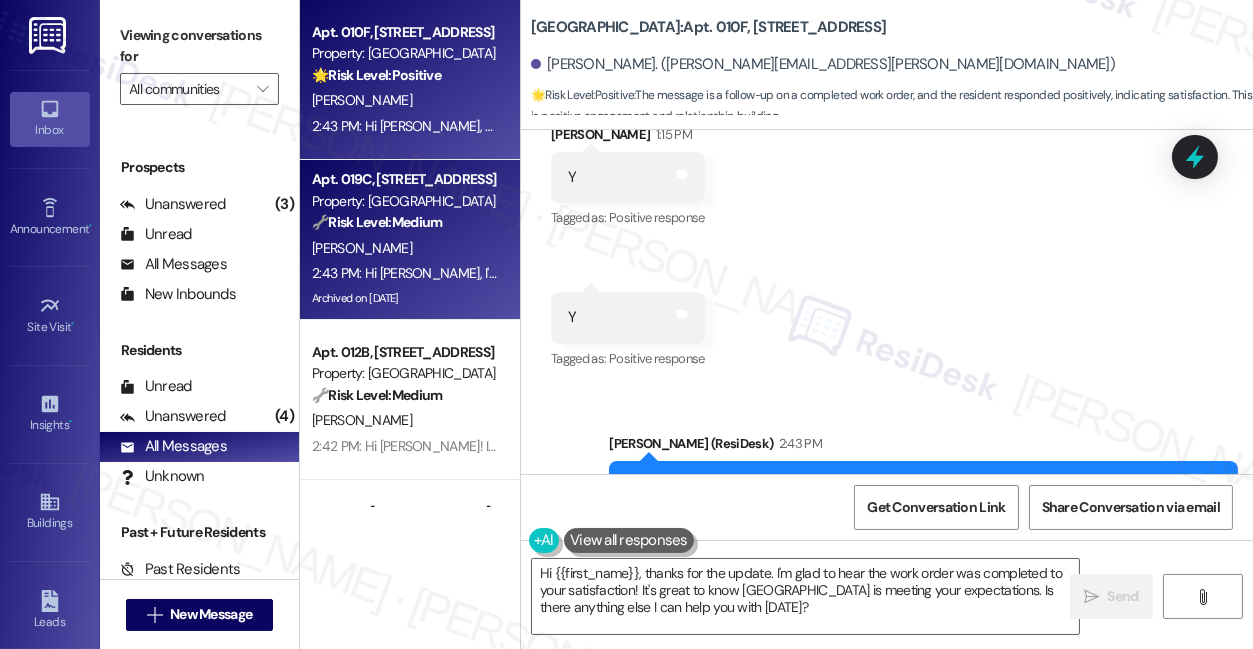click on "🔧  Risk Level:  Medium" at bounding box center [377, 222] 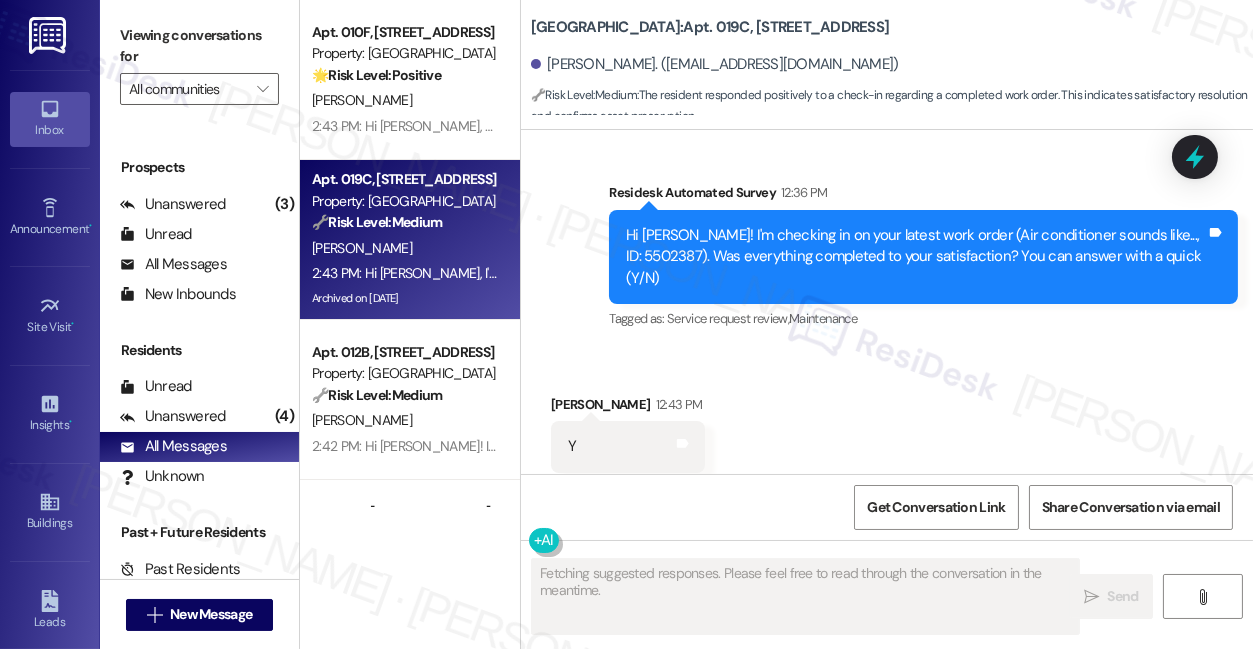 scroll, scrollTop: 34428, scrollLeft: 0, axis: vertical 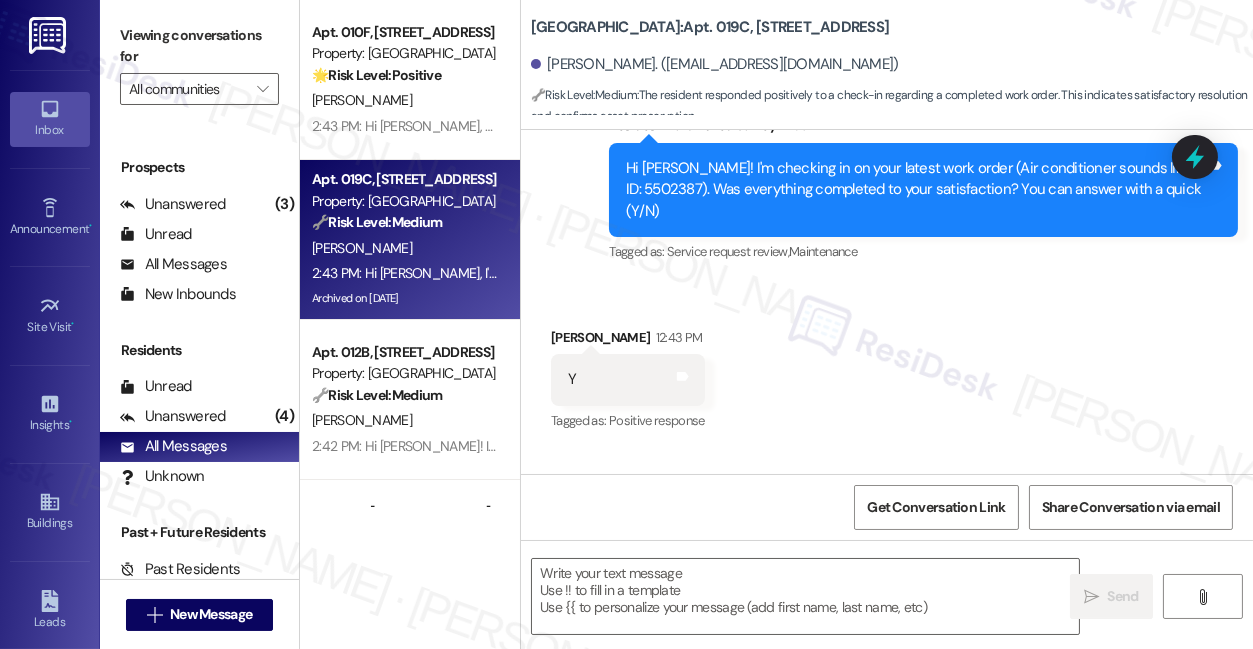click on "Hi [PERSON_NAME], I'm so glad to hear everything was completed to your satisfaction! If you need anything else, please let us know. We're always happy to help!" at bounding box center (916, 559) 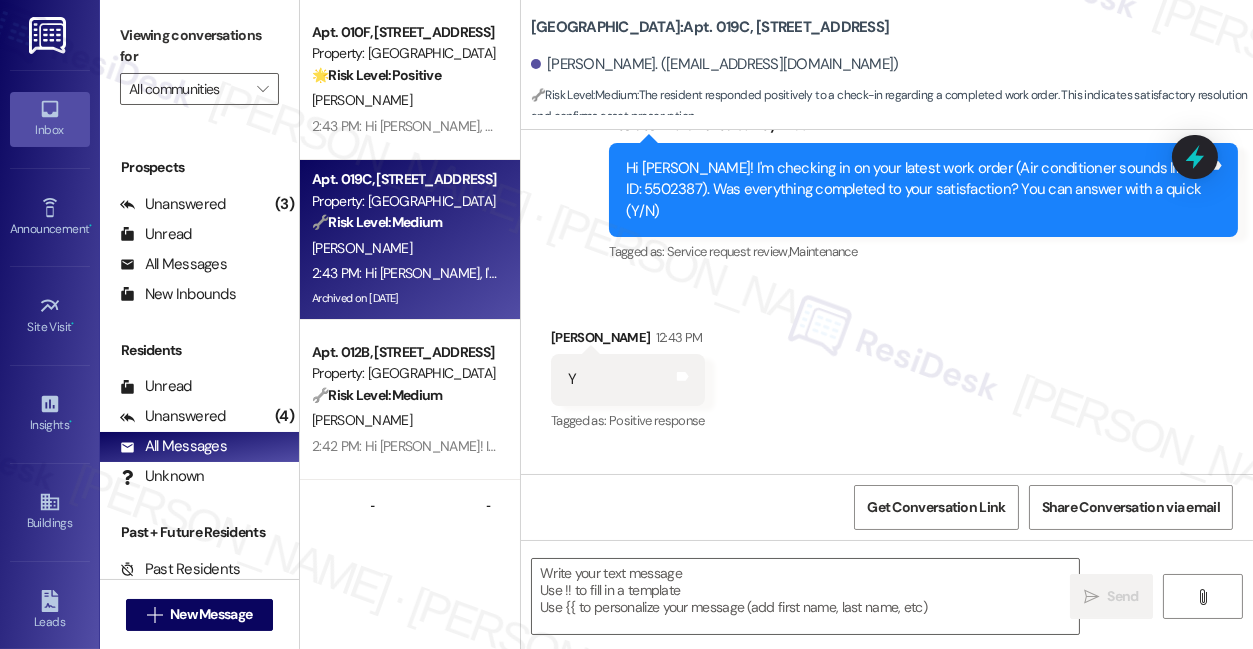 click on "Viewing conversations for All communities " at bounding box center (199, 62) 